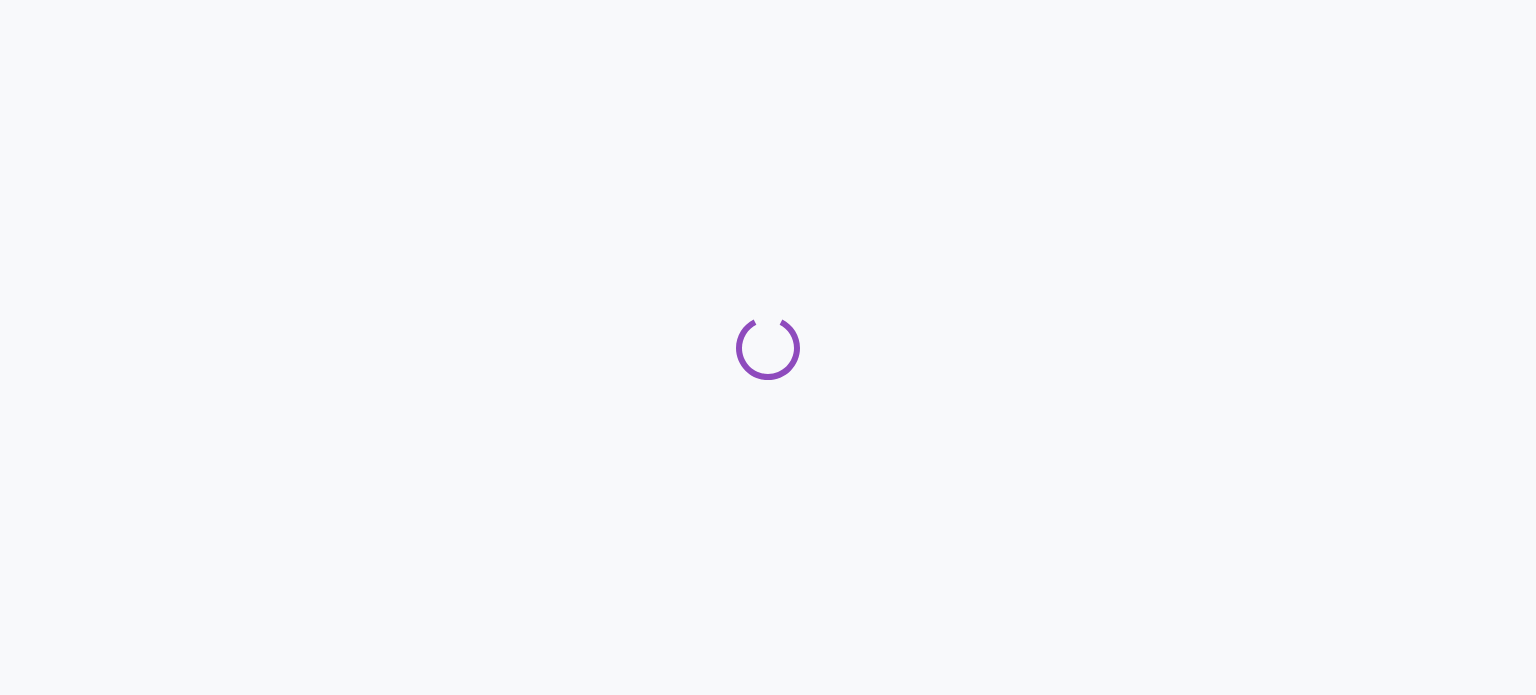 scroll, scrollTop: 0, scrollLeft: 0, axis: both 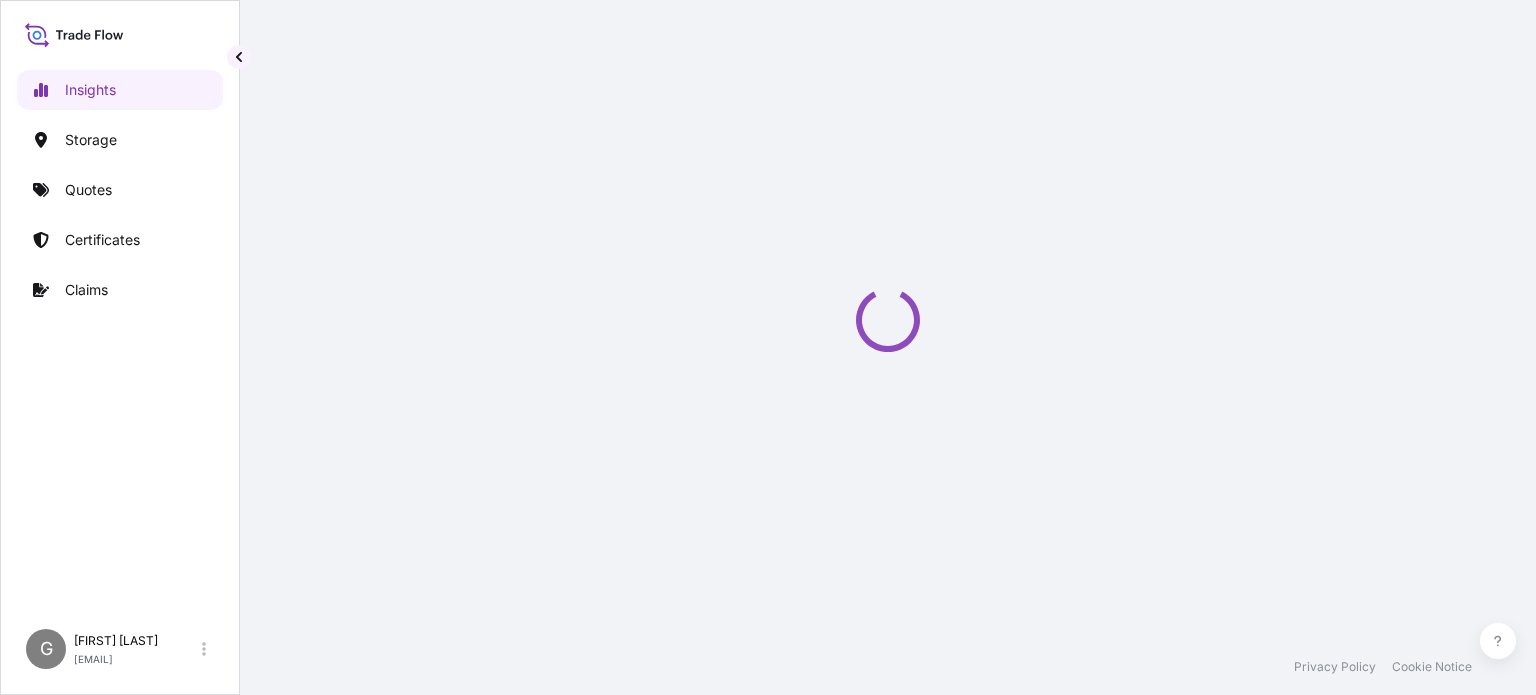select on "2025" 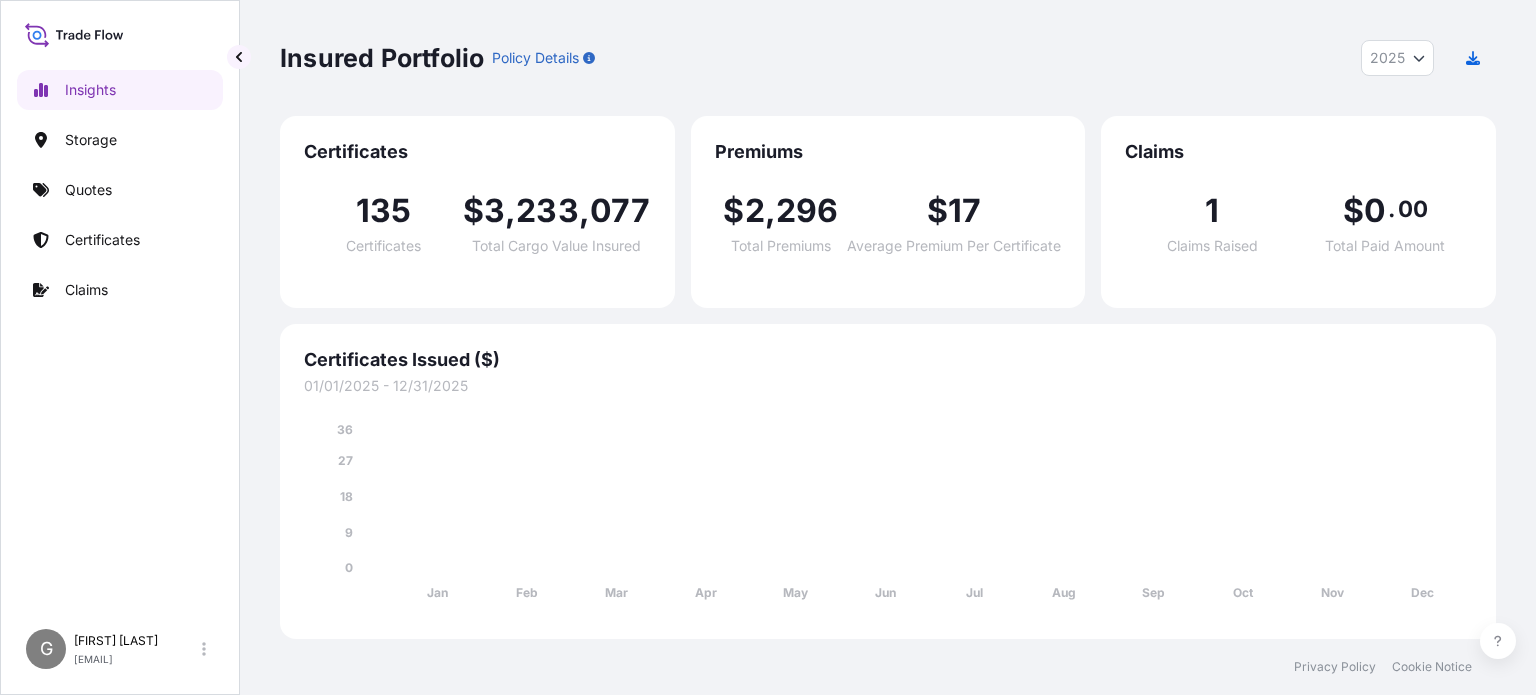scroll, scrollTop: 0, scrollLeft: 0, axis: both 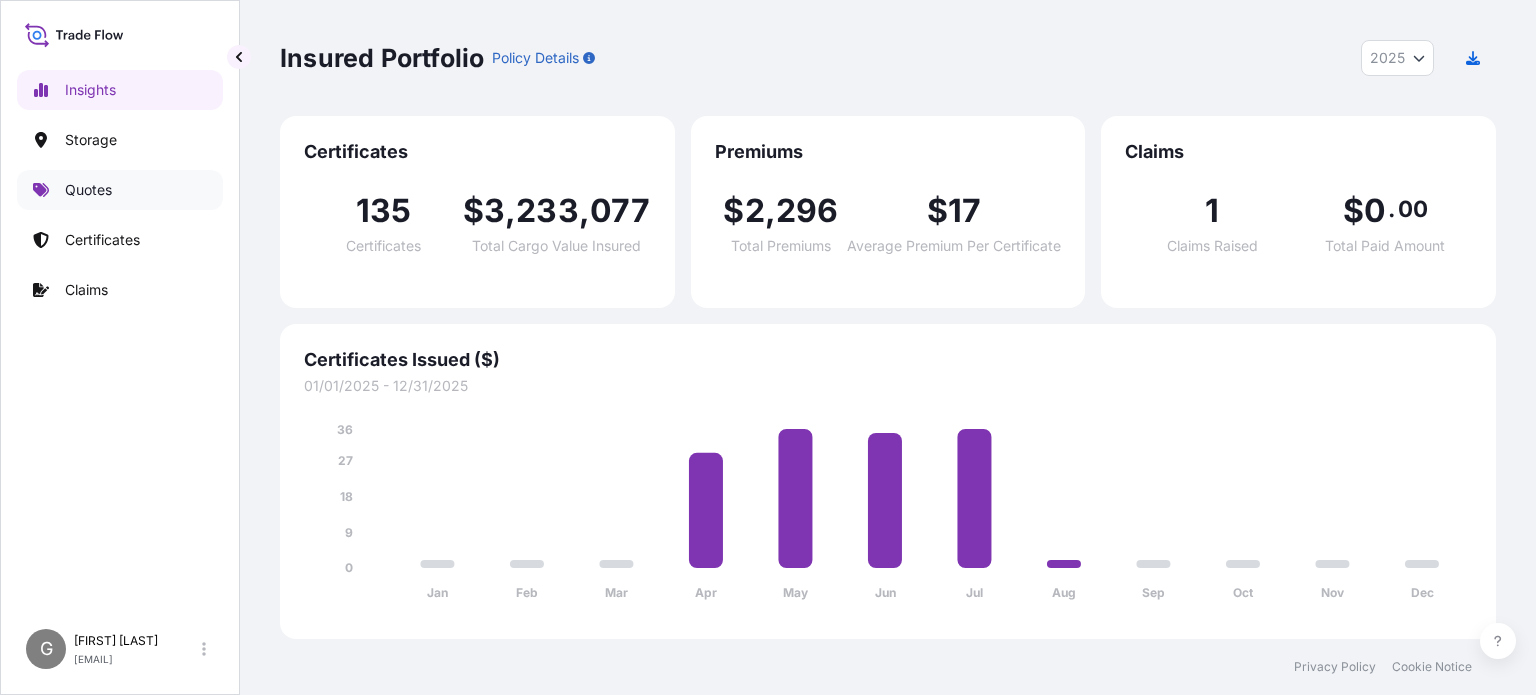 click on "Quotes" at bounding box center (88, 190) 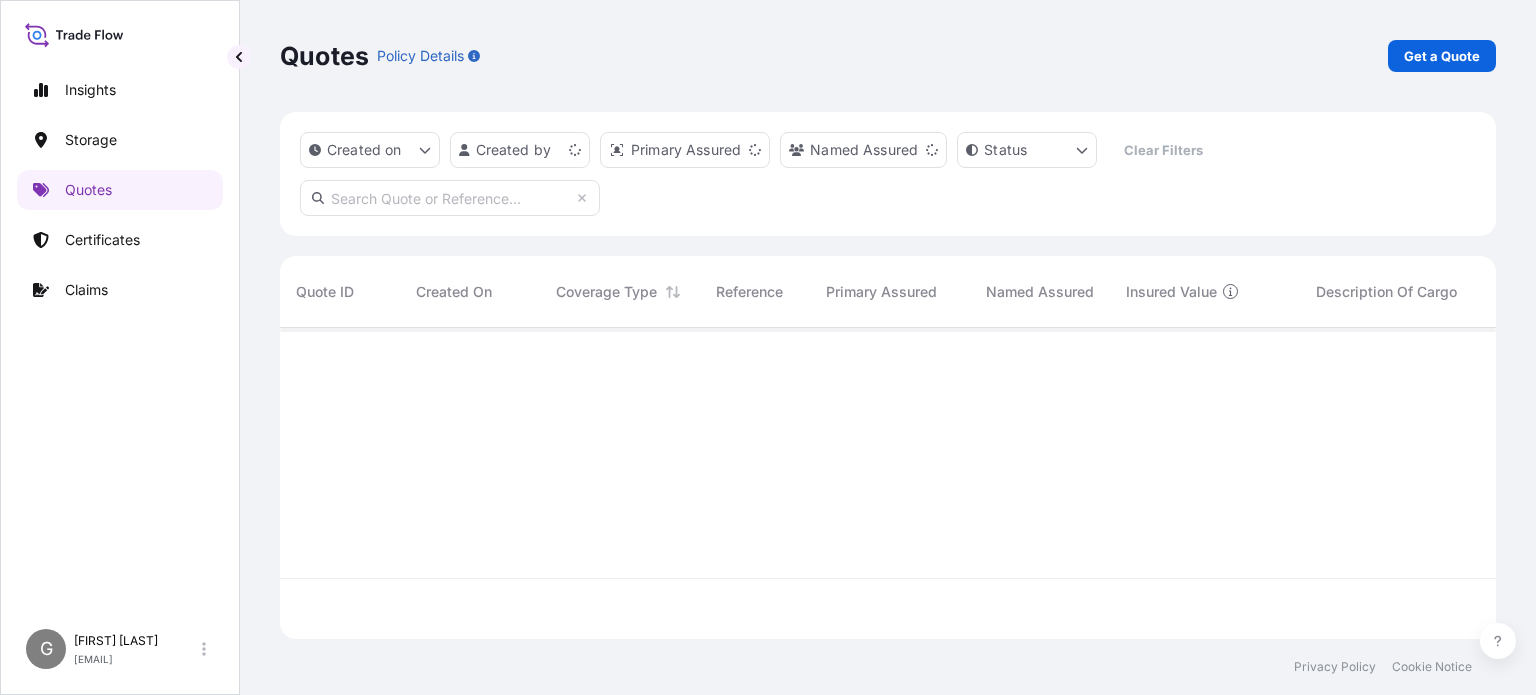 scroll, scrollTop: 16, scrollLeft: 16, axis: both 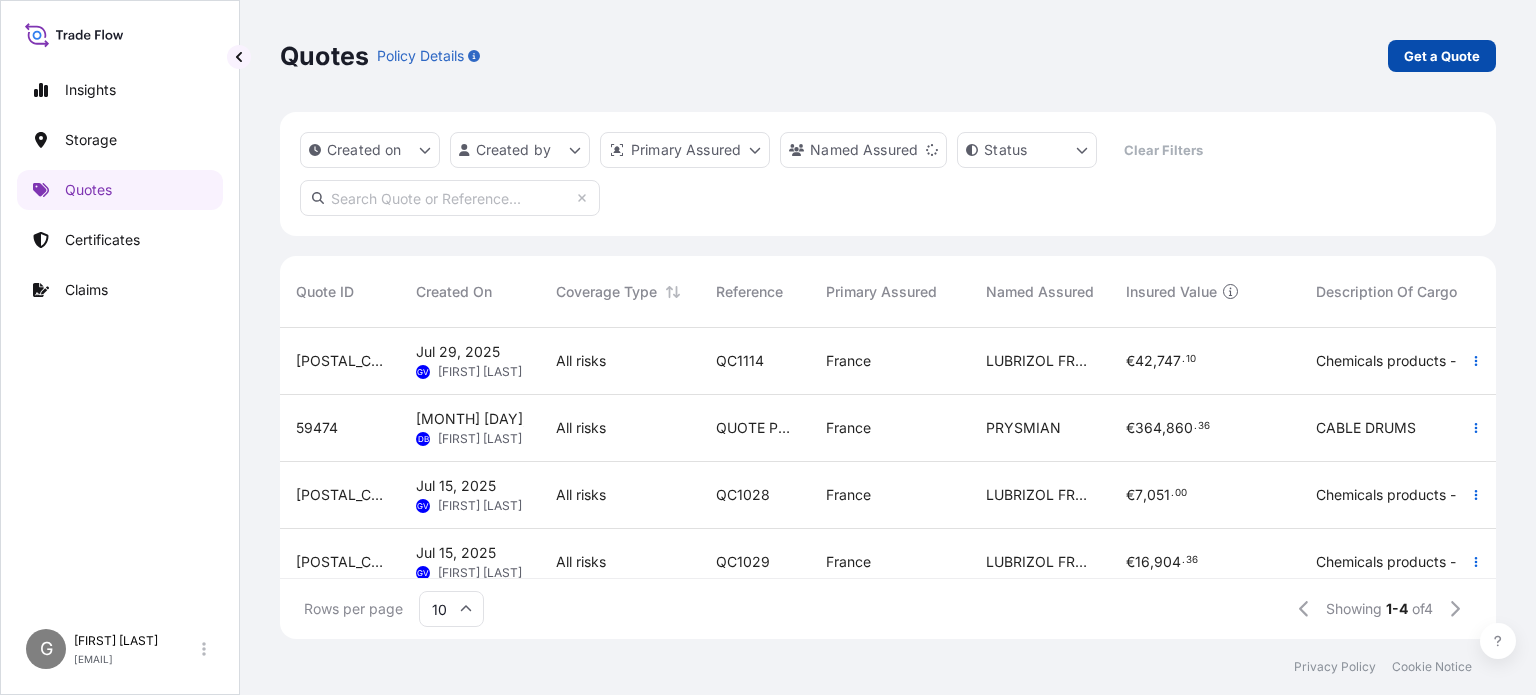 click on "Get a Quote" at bounding box center [1442, 56] 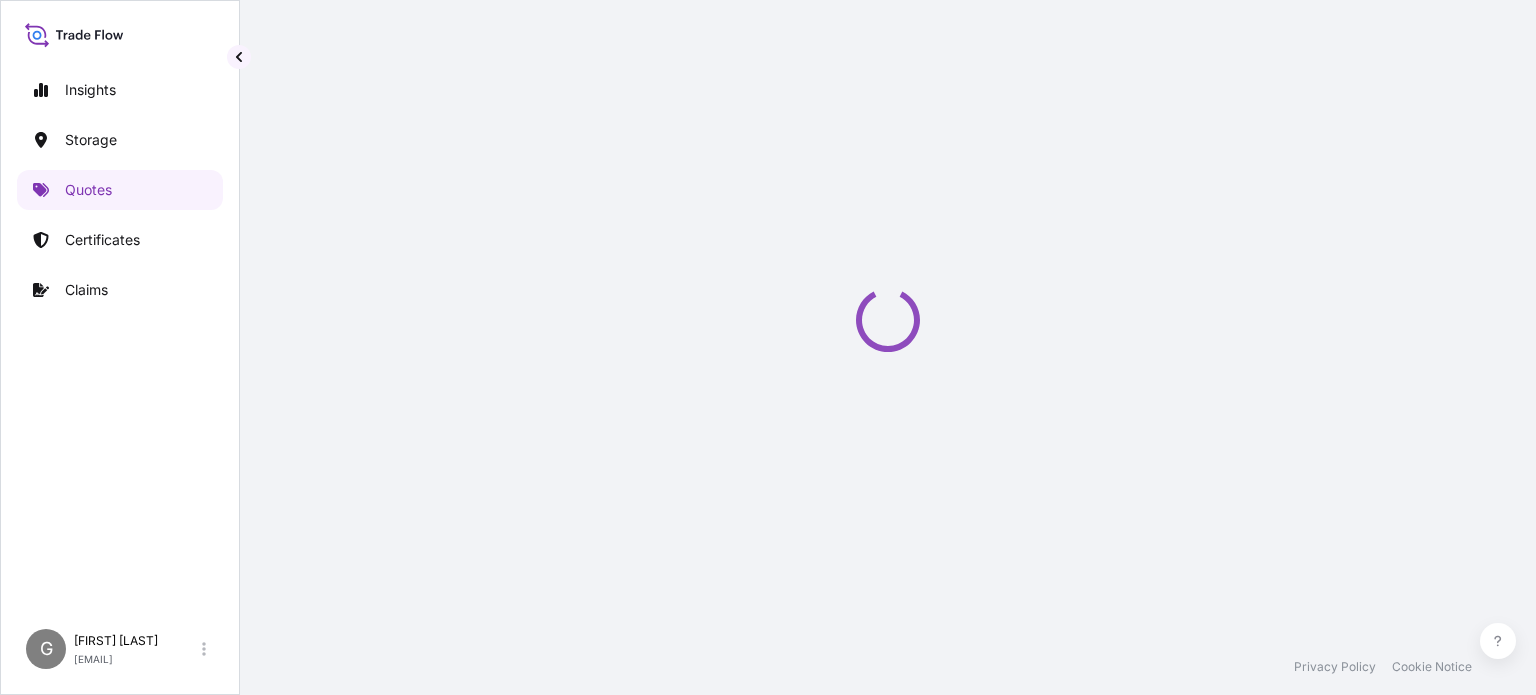 select on "Water" 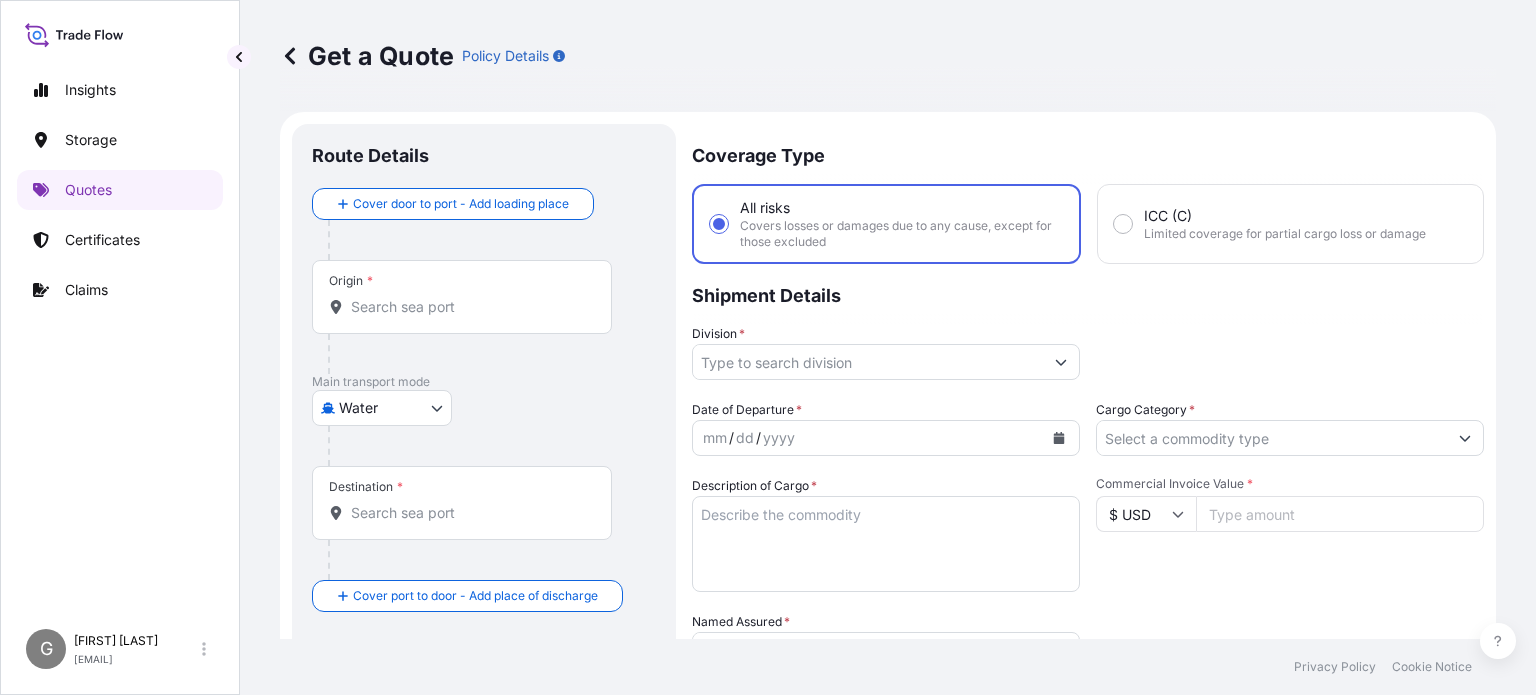 scroll, scrollTop: 32, scrollLeft: 0, axis: vertical 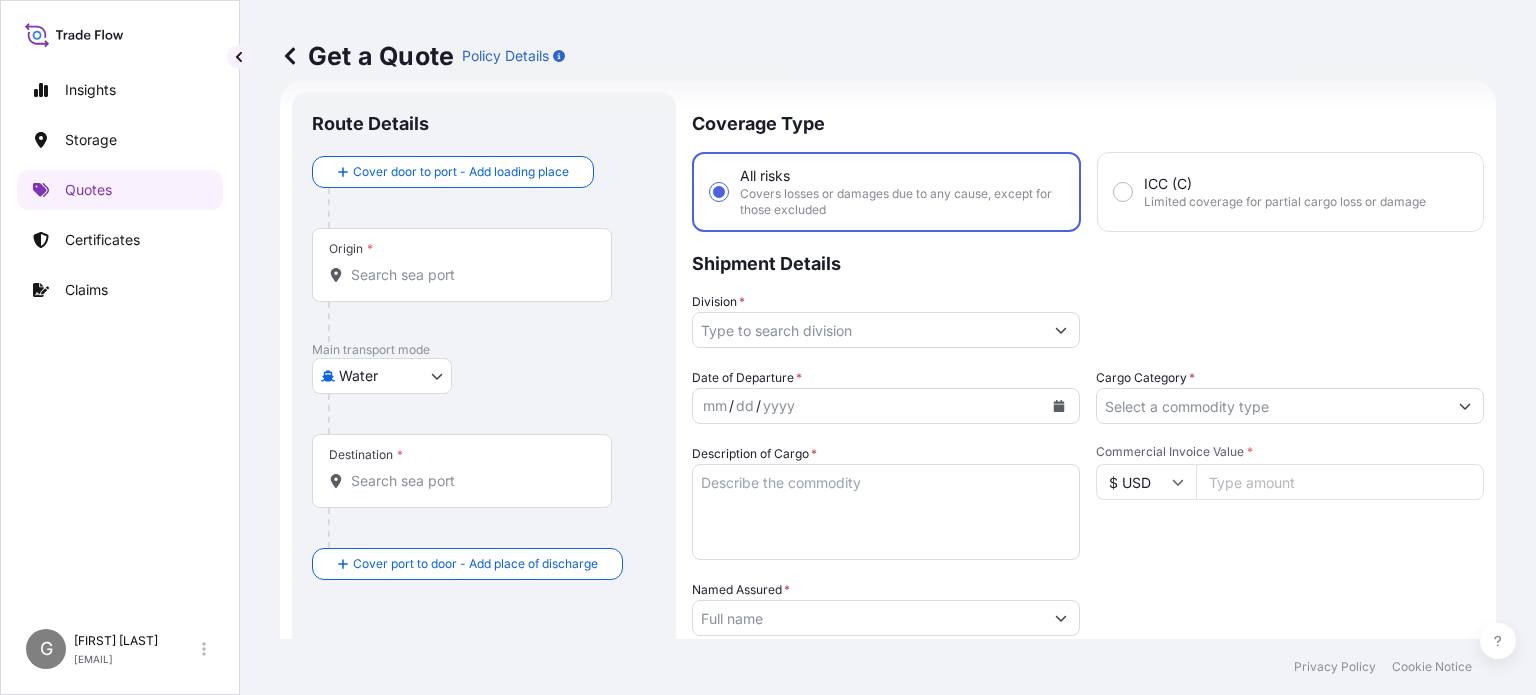 click on "Origin *" at bounding box center [469, 275] 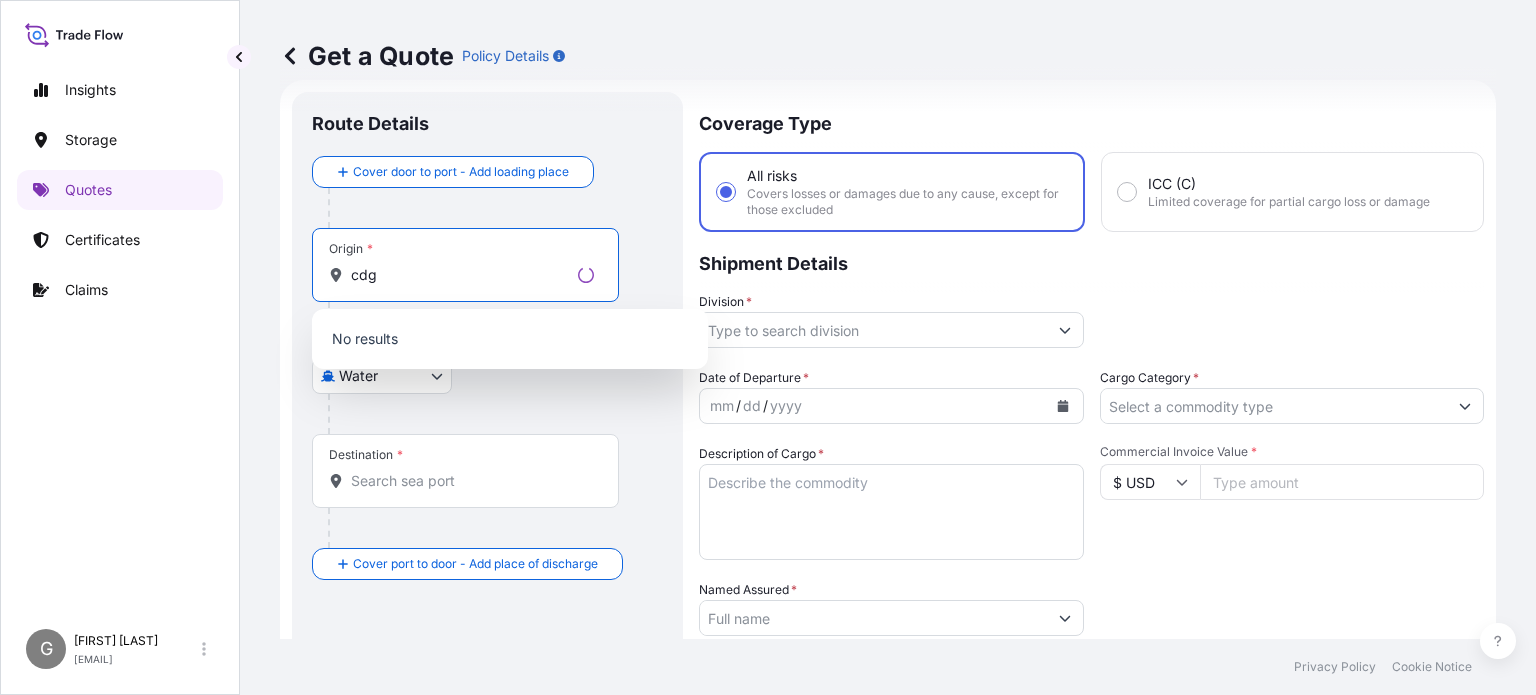 drag, startPoint x: 340, startPoint y: 367, endPoint x: 348, endPoint y: 375, distance: 11.313708 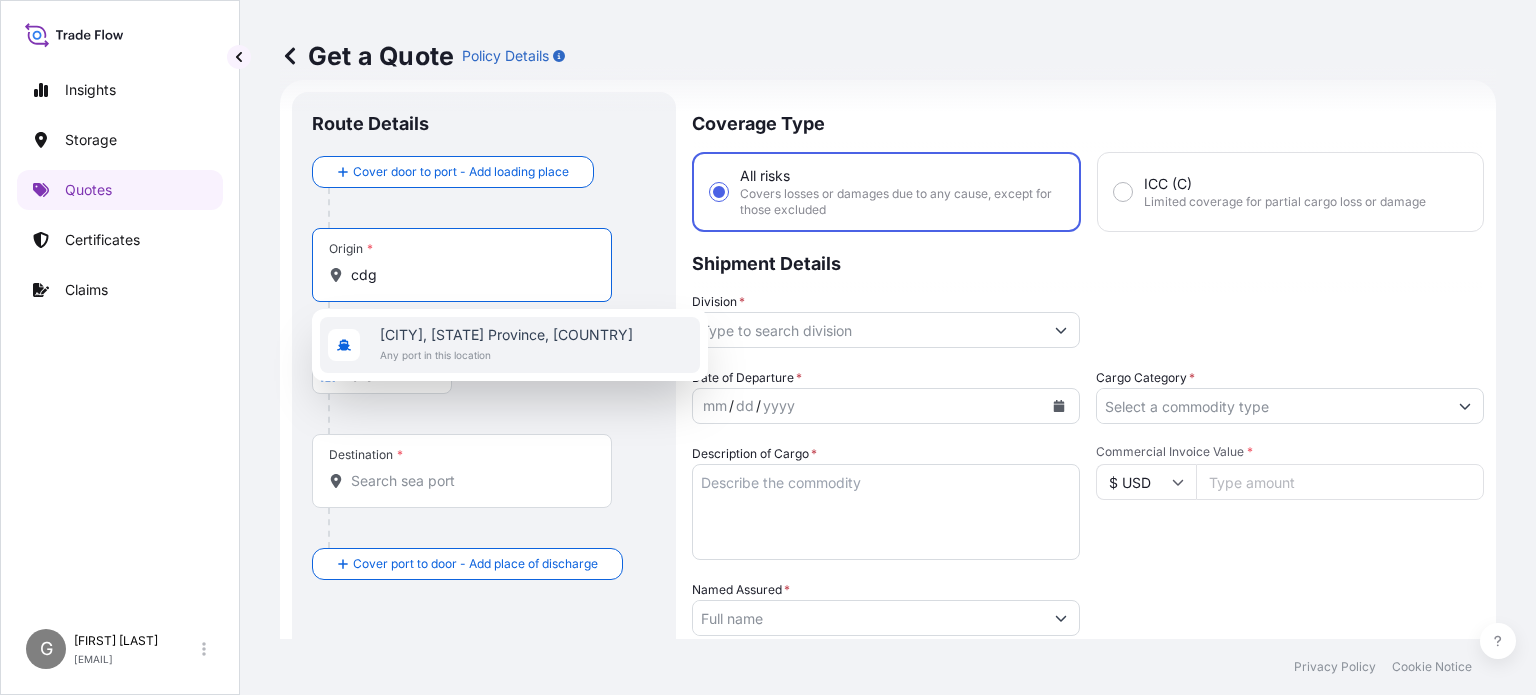 click on "[CITY], [STATE] Province, [COUNTRY] Any port in this location" at bounding box center (510, 345) 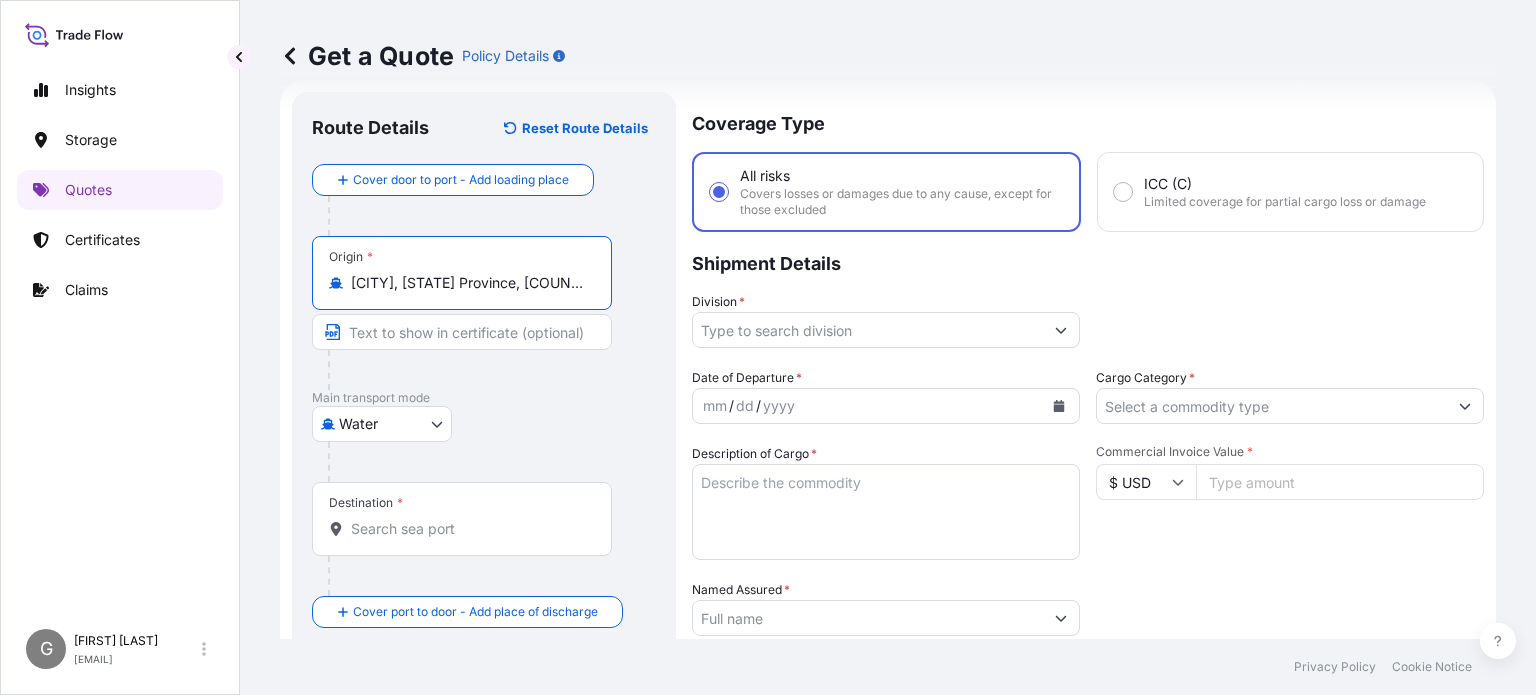 type on "[CITY], [STATE] Province, [COUNTRY]" 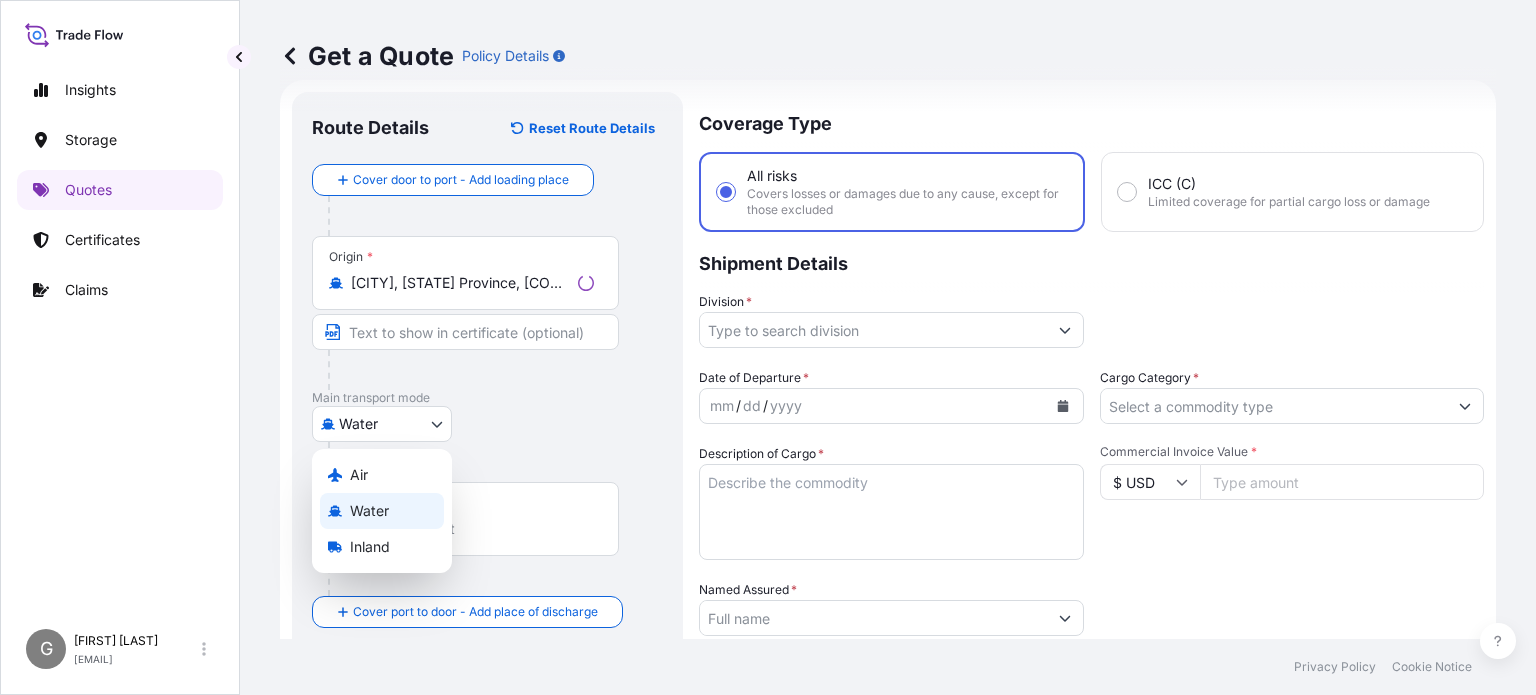 click on "[FIRST] [LAST] [EMAIL] Get a Quote Policy Details Route Details Reset Route Details   Cover door to port - Add loading place Place of loading Road / Inland Road / Inland Origin * [CITY], [STATE] Province, [COUNTRY] Main transport mode Water Air Water Inland Destination * Cover port to door - Add place of discharge Road / Inland Road / Inland Place of Discharge Coverage Type All risks Covers losses or damages due to any cause, except for those excluded ICC (C) Limited coverage for partial cargo loss or damage Shipment Details Division * Date of Departure * mm / dd / yyyy Cargo Category * Description of Cargo * Commercial Invoice Value   * $ USD Named Assured * Packing Category Type to search a container mode Please select a primary mode of transportation first. Freight Cost   $ USD CIF Markup % 10 Reference Duty Cost   $ USD Vessel Name Marks & Numbers Letter of Credit * Get a Quote" at bounding box center (768, 347) 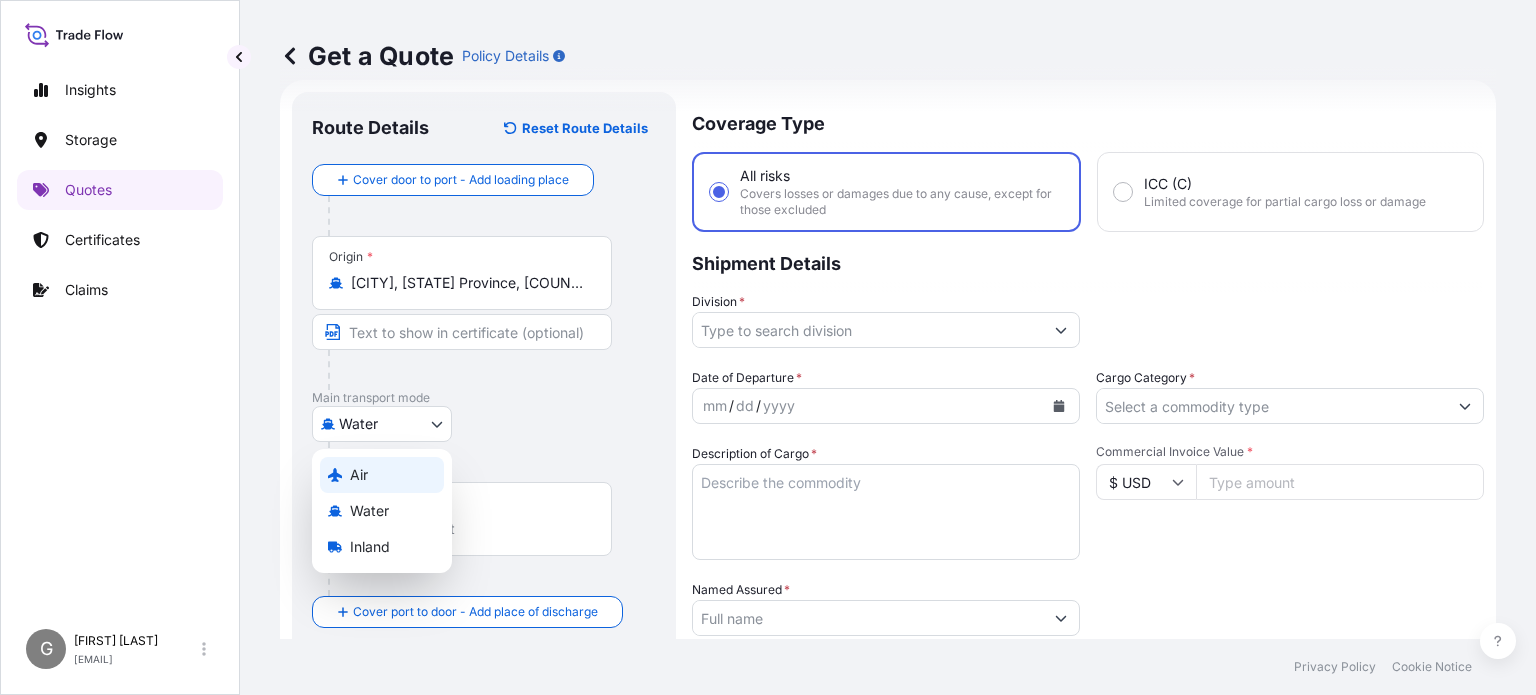 click on "Air" at bounding box center (382, 475) 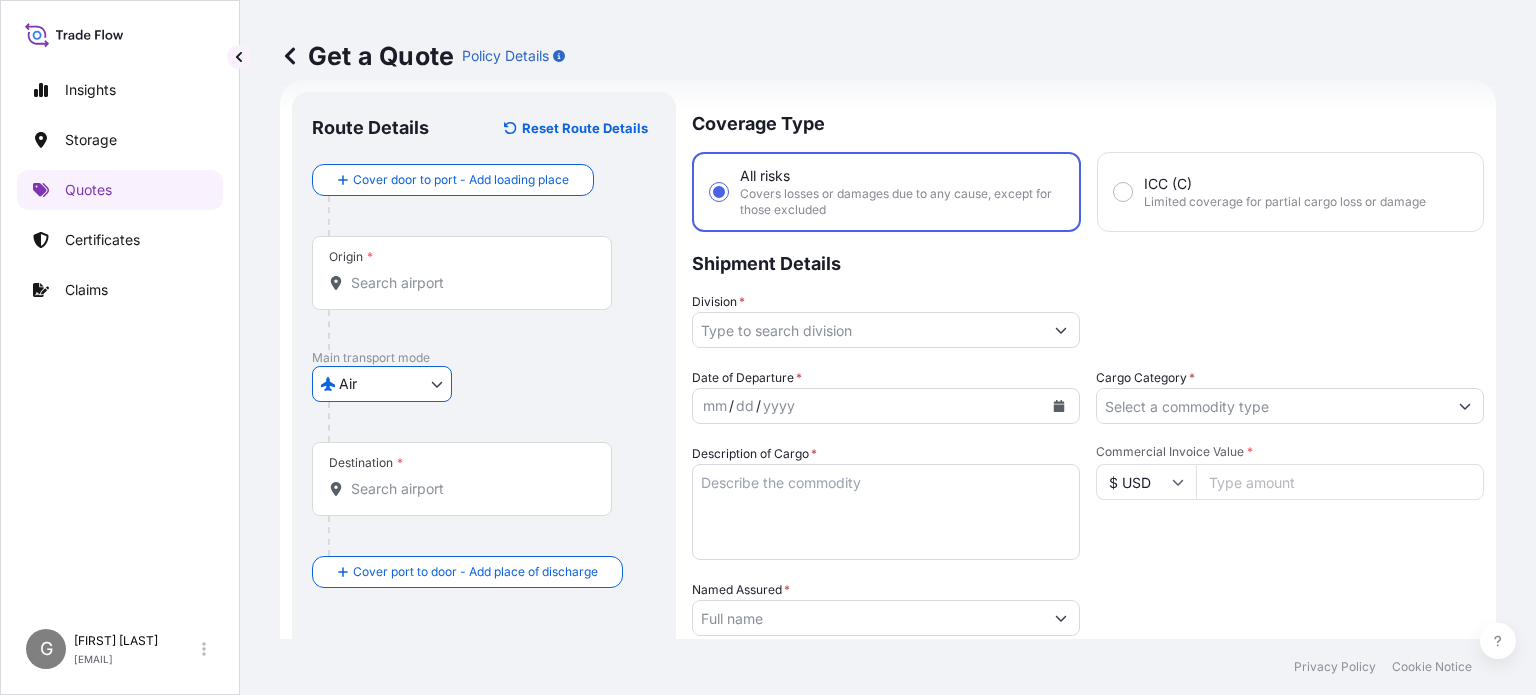 click on "Origin *" at bounding box center [462, 273] 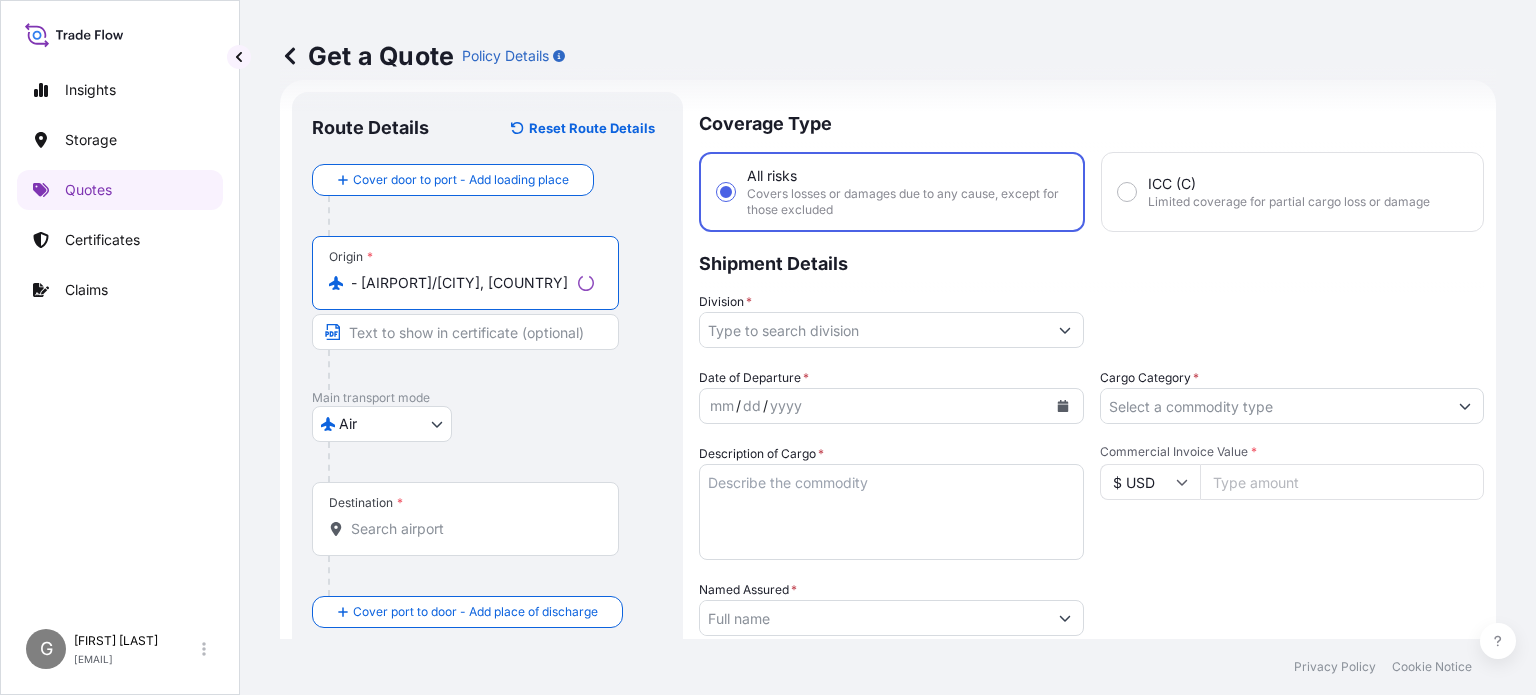 type on "- [AIRPORT]/[CITY], [COUNTRY]" 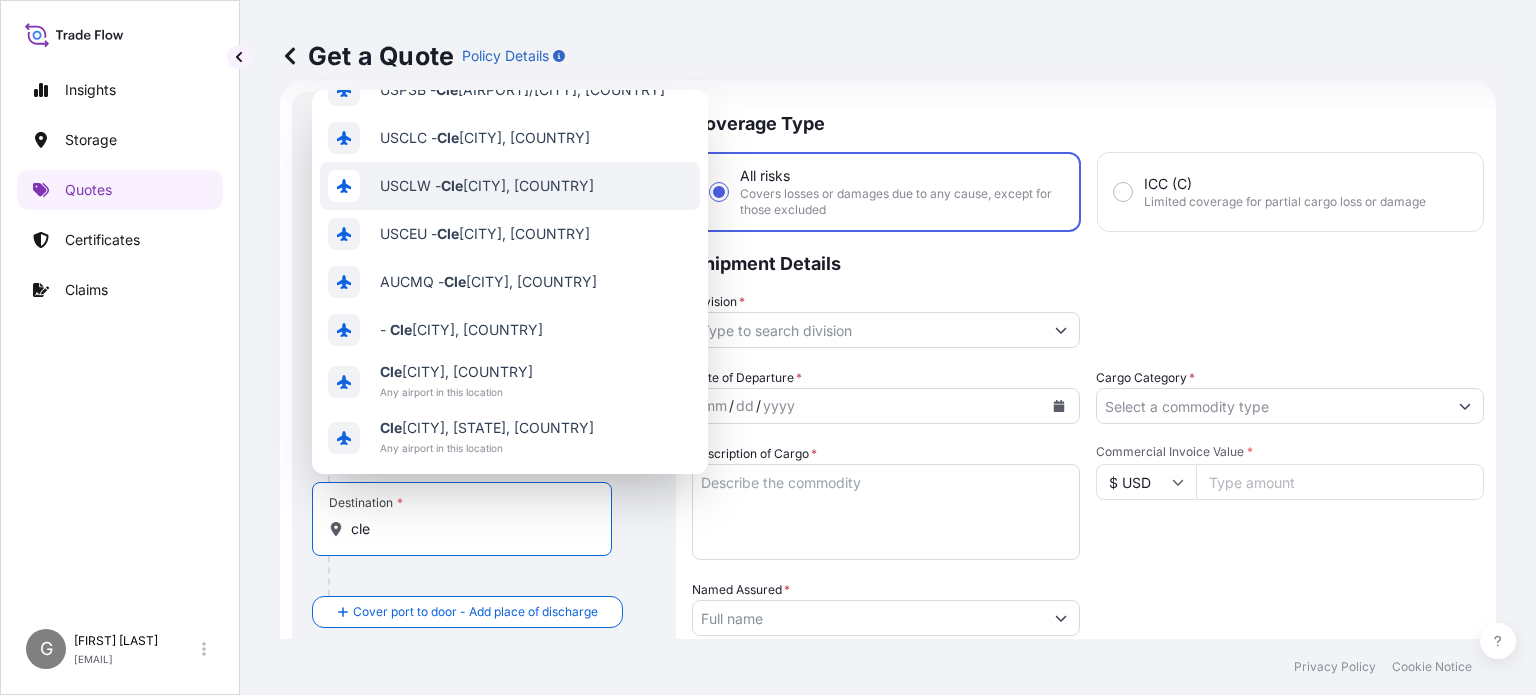 scroll, scrollTop: 136, scrollLeft: 0, axis: vertical 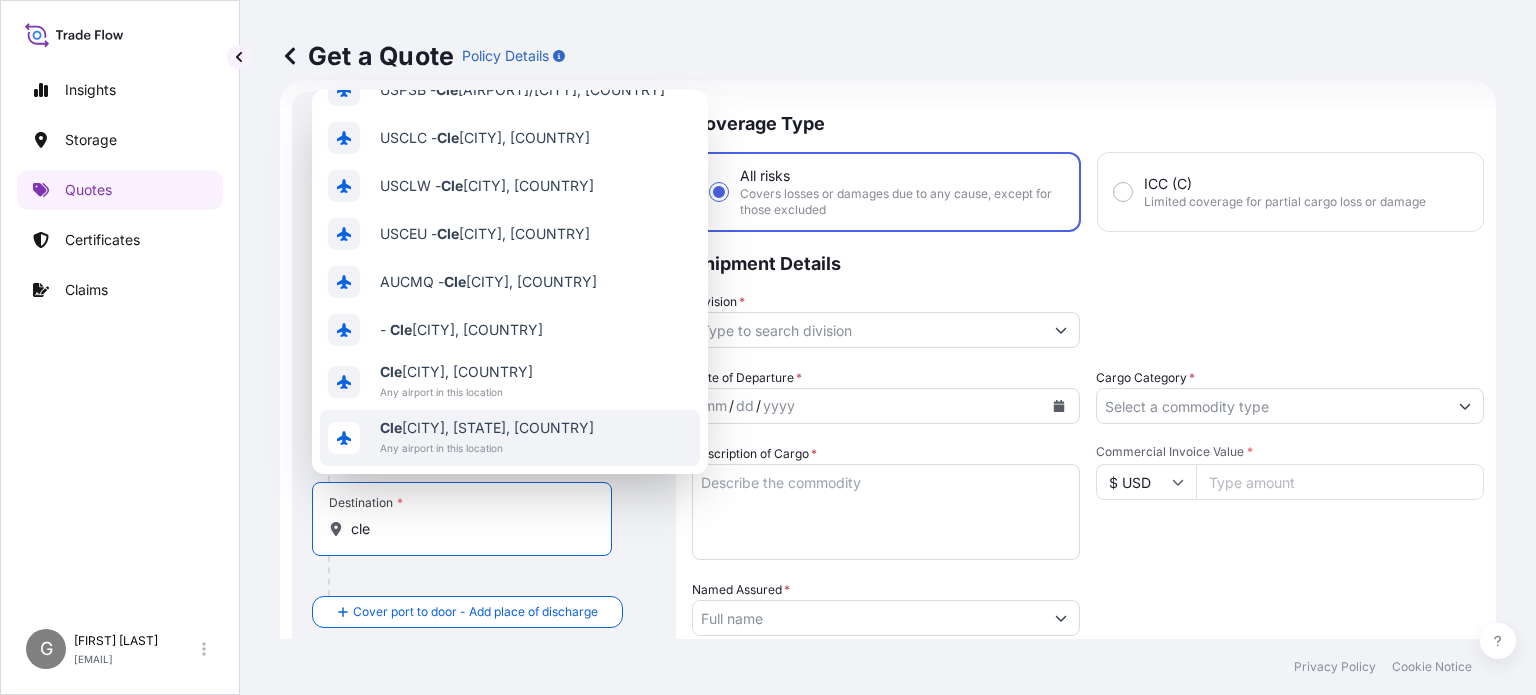click on "Any airport in this location" at bounding box center (487, 448) 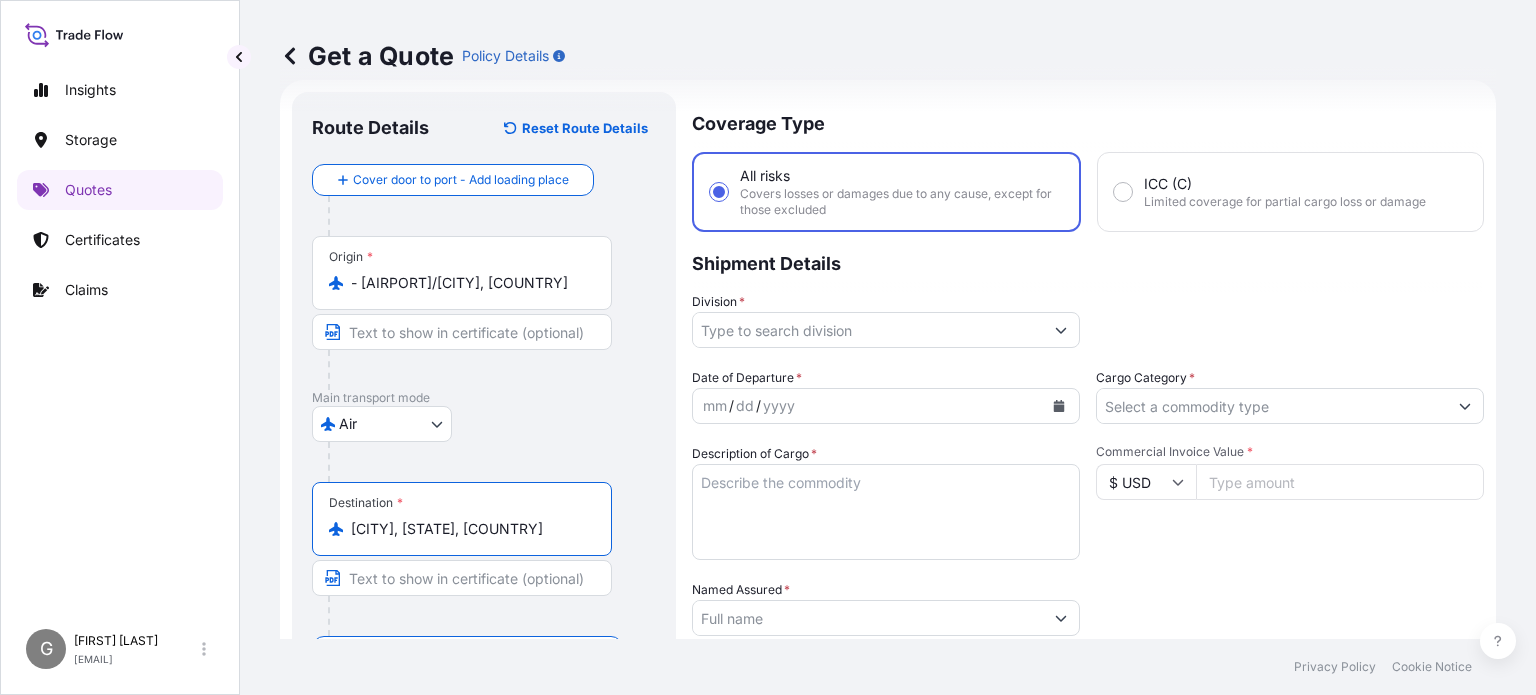 type on "[CITY], [STATE], [COUNTRY]" 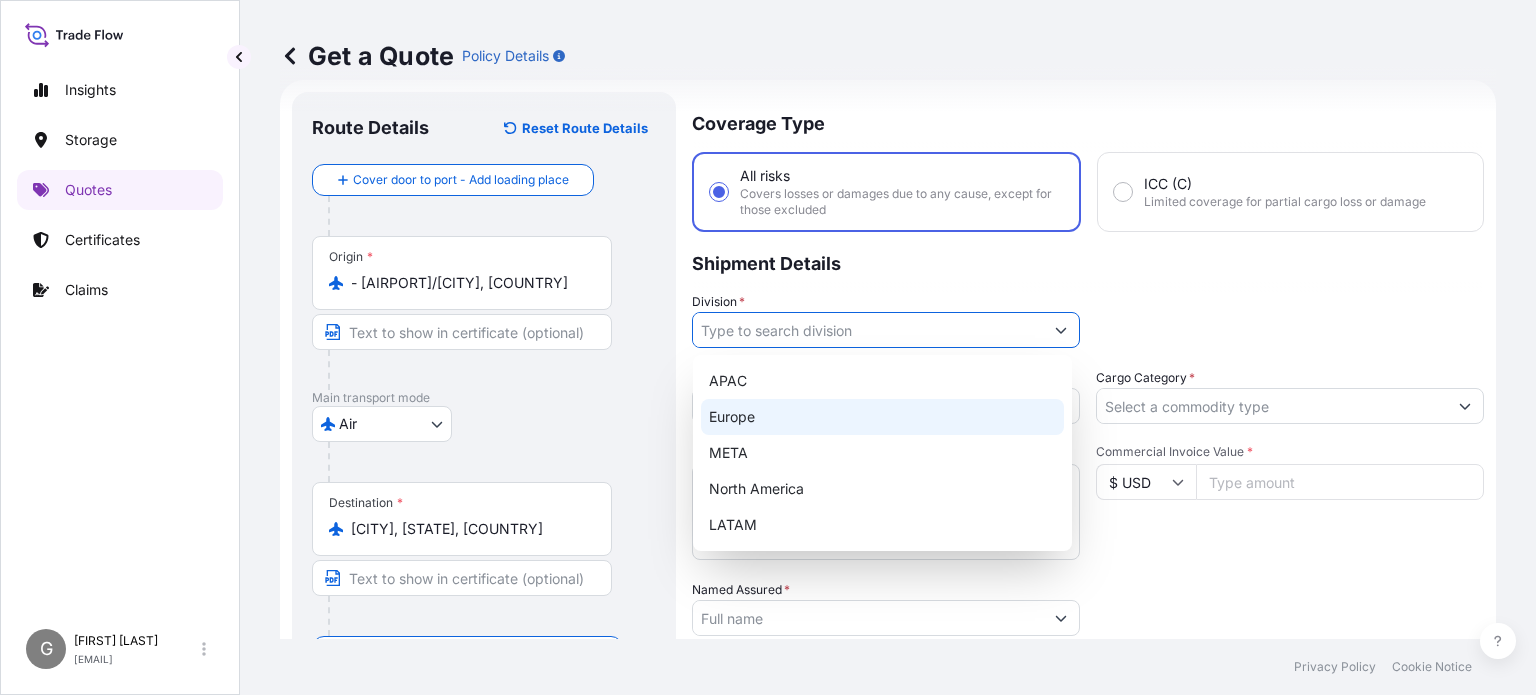 click on "Europe" at bounding box center [882, 417] 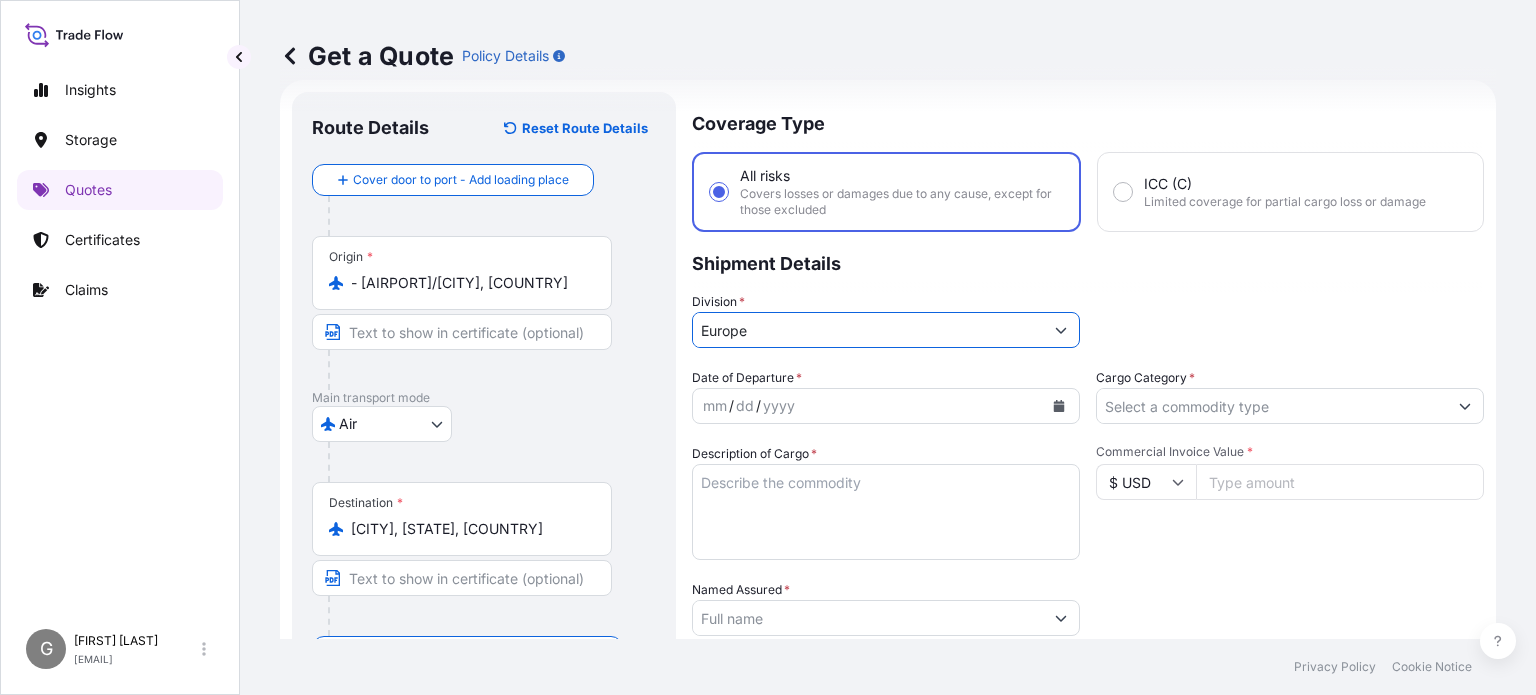 click on "yyyy" at bounding box center [779, 406] 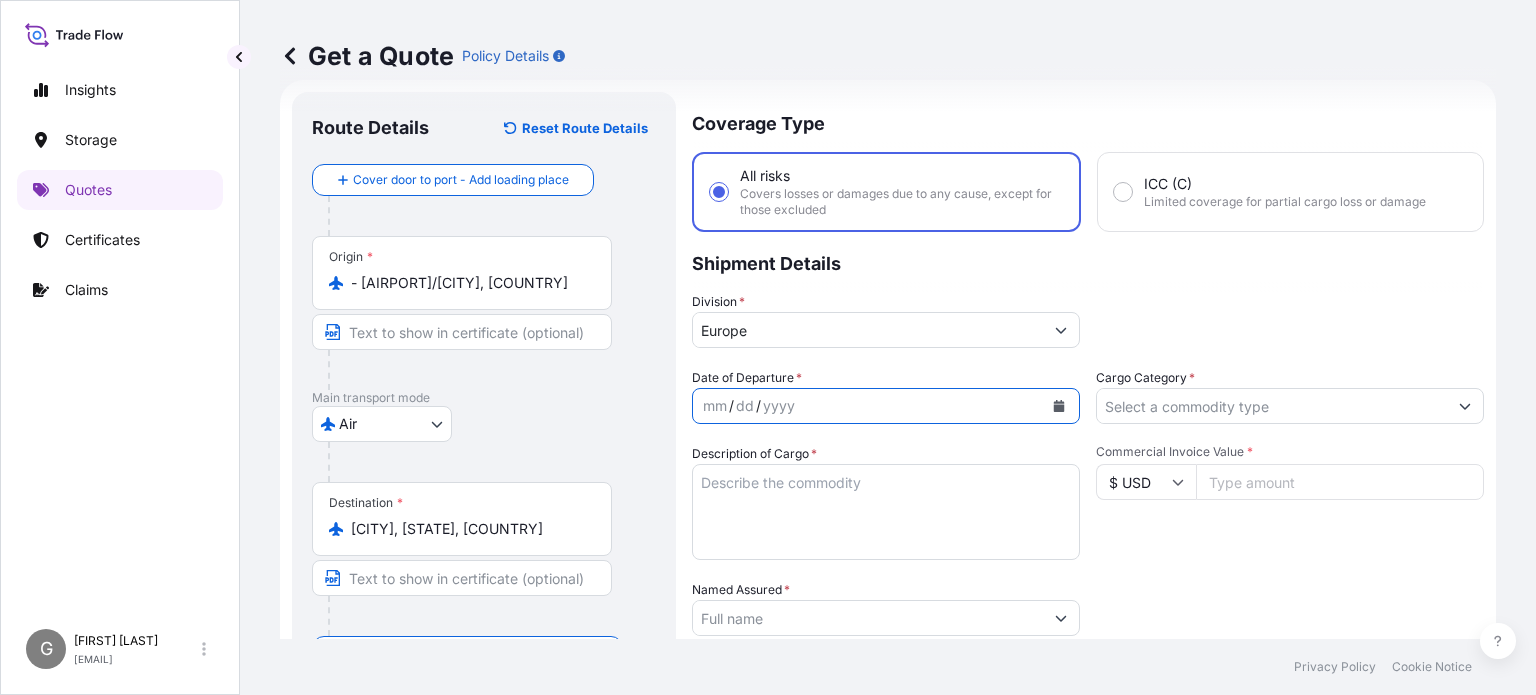 click 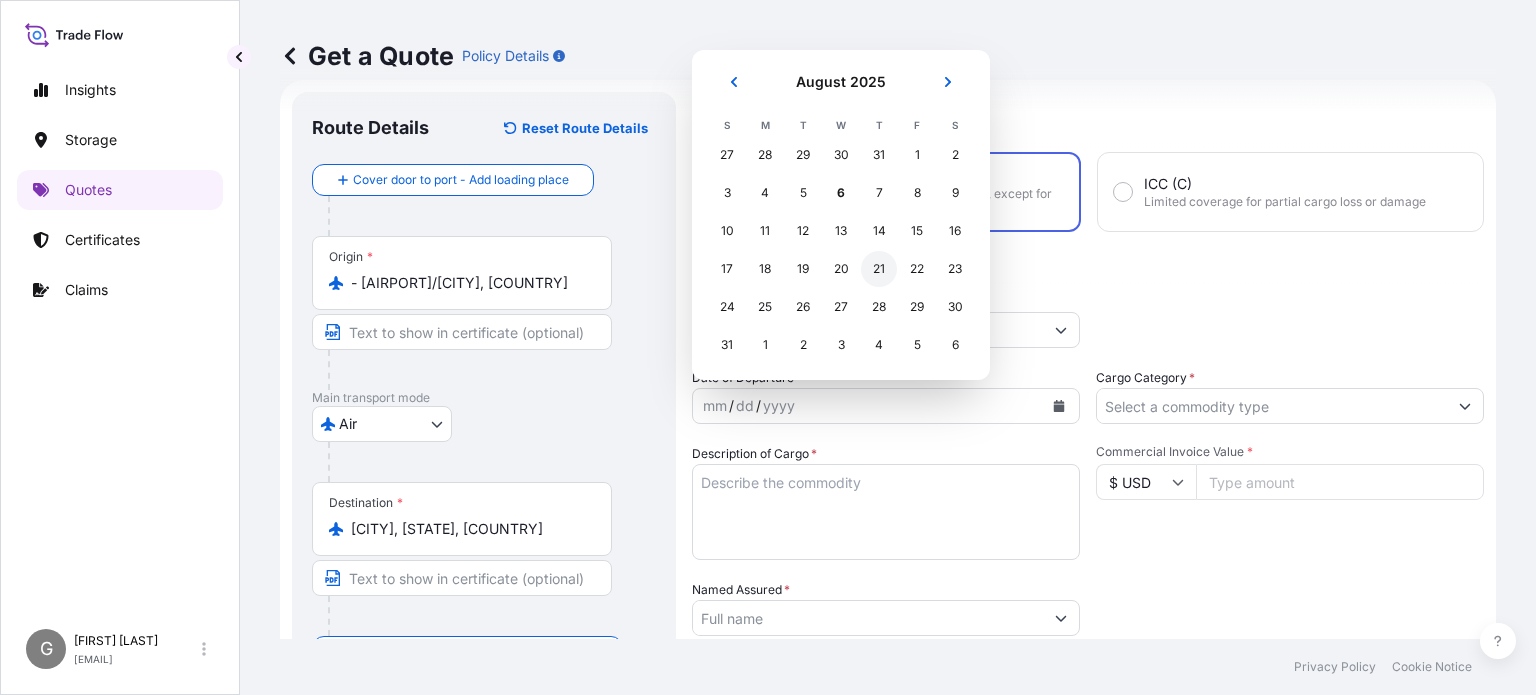 click on "21" at bounding box center (879, 269) 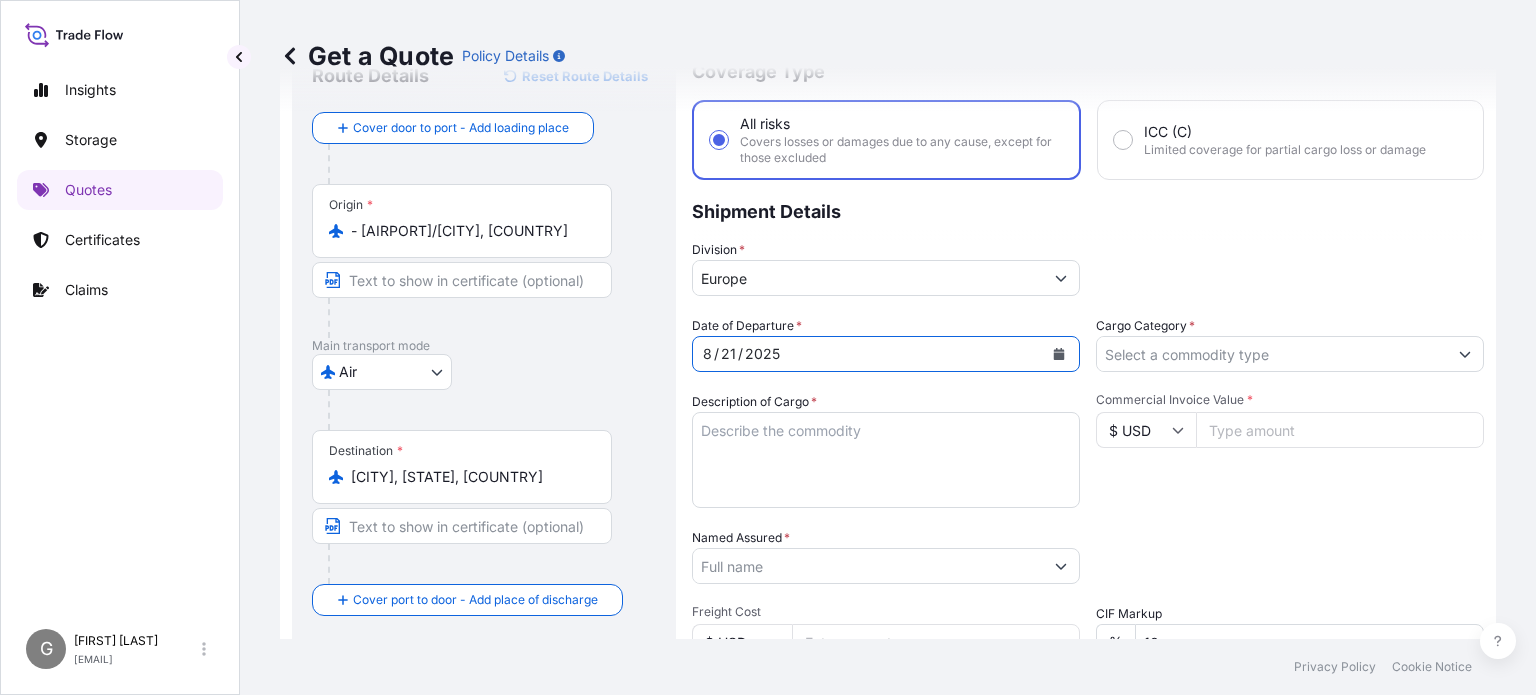 scroll, scrollTop: 132, scrollLeft: 0, axis: vertical 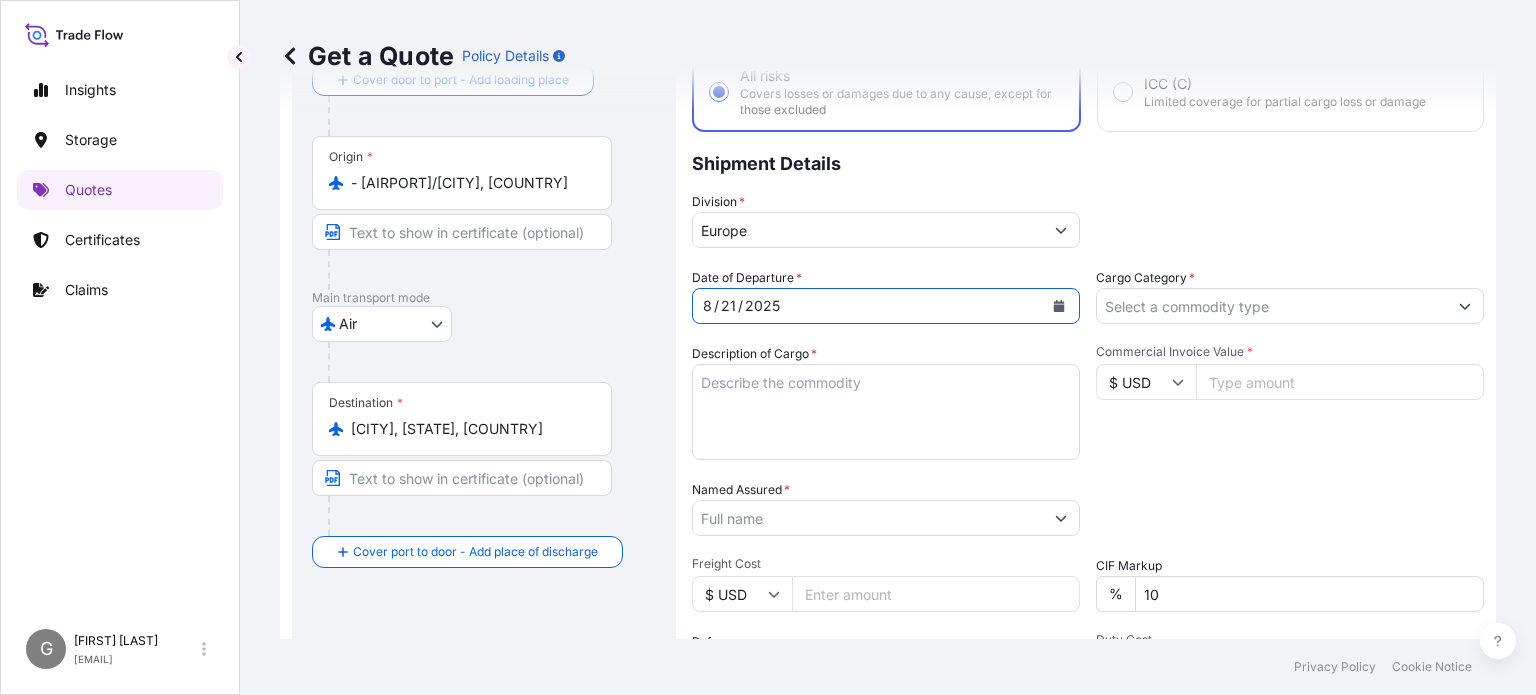 click on "[AIRPORT]/[CITY], [COUNTRY] Main transport mode Air Air Water Inland Destination * [CITY], [STATE], [COUNTRY] Cover port to door - Add place of discharge Road / Inland Road / Inland Place of Discharge Coverage Type All risks Covers losses or damages due to any cause, except for those excluded ICC (C) Limited coverage for partial cargo loss or damage Shipment Details Division * Europe Date of Departure * 8 / 21 / 2025 Cargo Category * Description of Cargo * Commercial Invoice Value   * $ USD Named Assured * Packing Category Type to search a container mode Please select a primary mode of transportation first. Freight Cost   $ USD CIF Markup % 10 Reference Duty Cost   $ USD Flight Number Marks & Numbers Letter of Credit This shipment has a letter of credit Letter of credit * Letter of credit may not exceed 12000 characters Get a Quote" at bounding box center [888, 452] 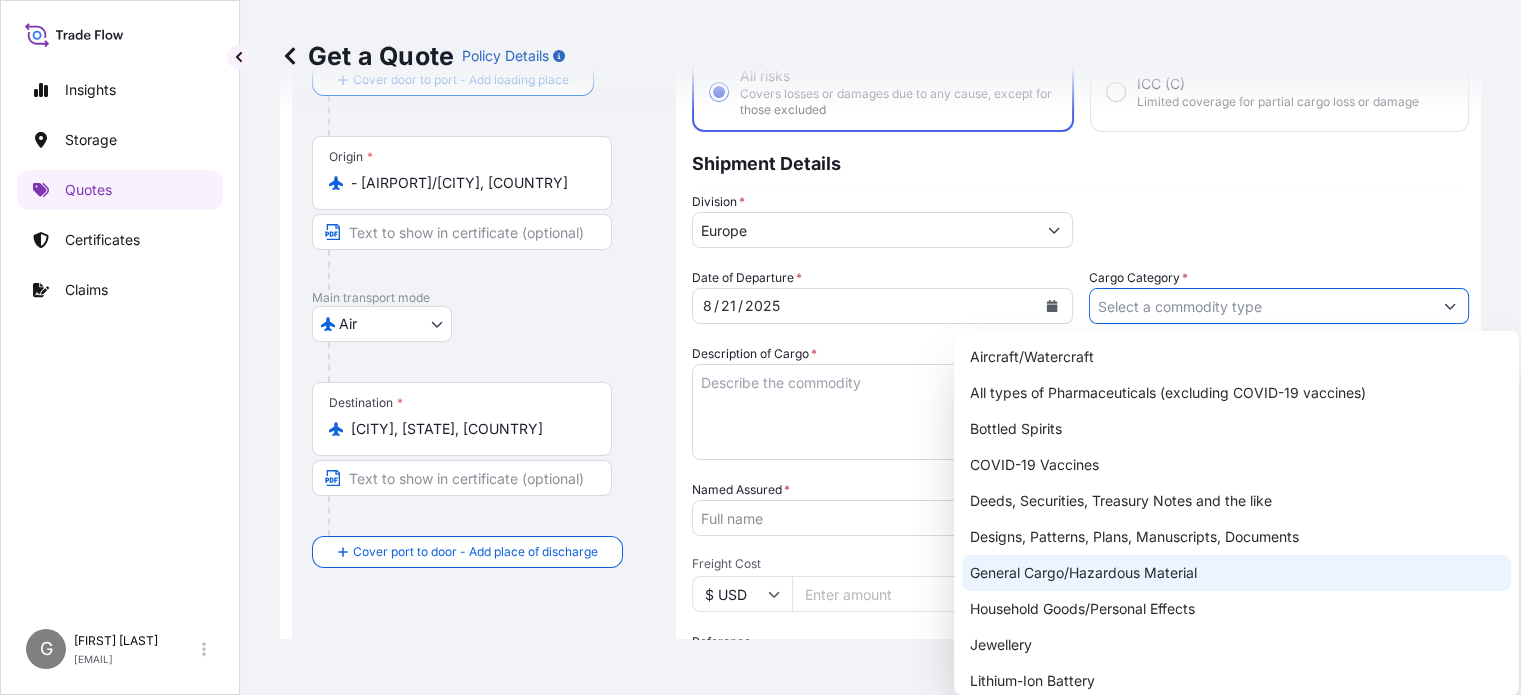 click on "General Cargo/Hazardous Material" at bounding box center (1236, 573) 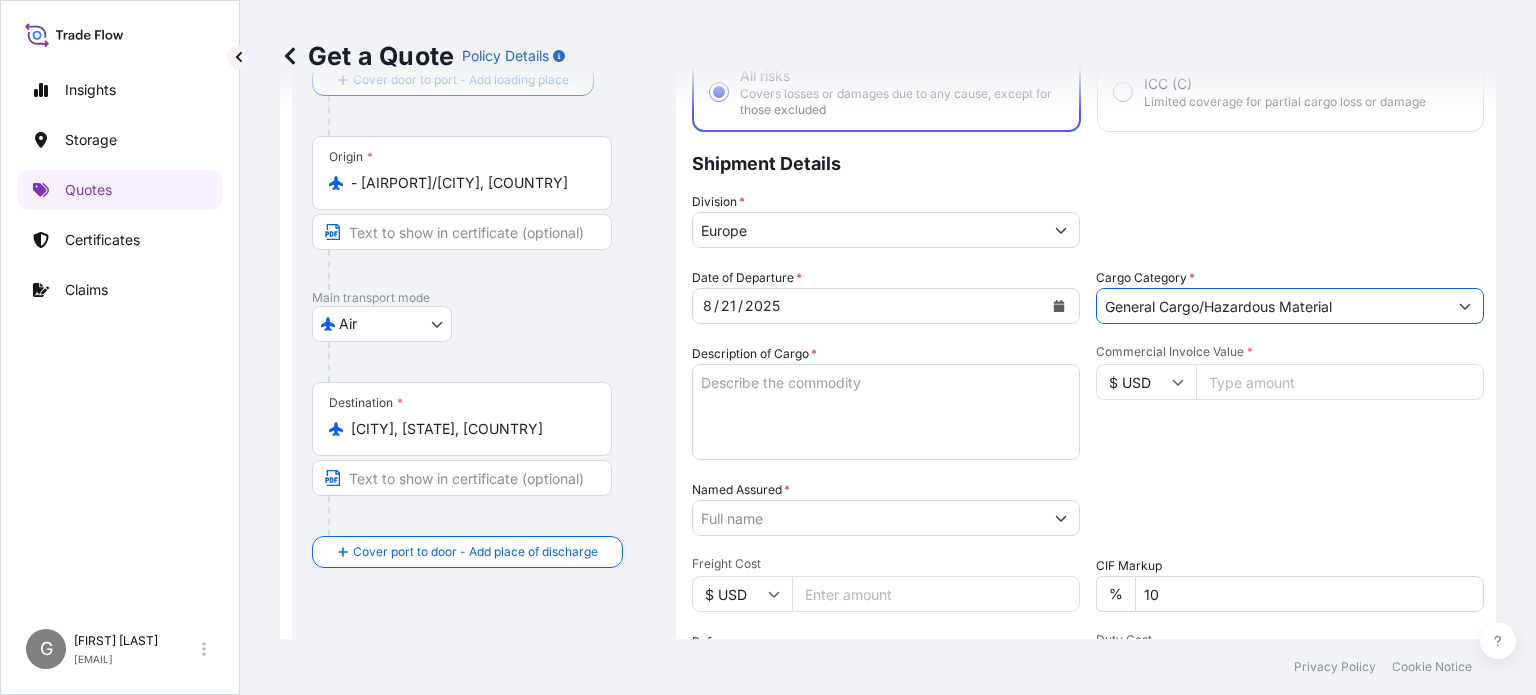 click on "Description of Cargo *" at bounding box center (886, 412) 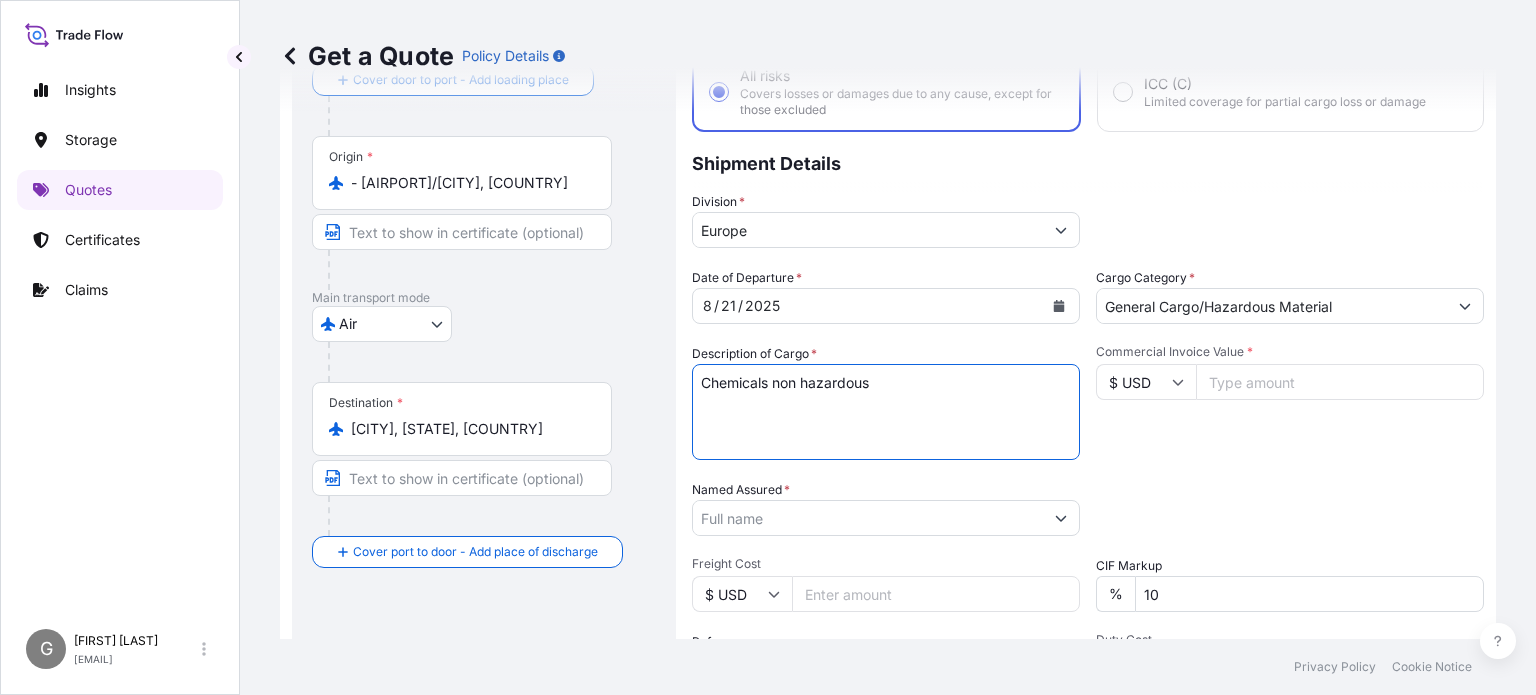 type on "Chemicals non hazardous" 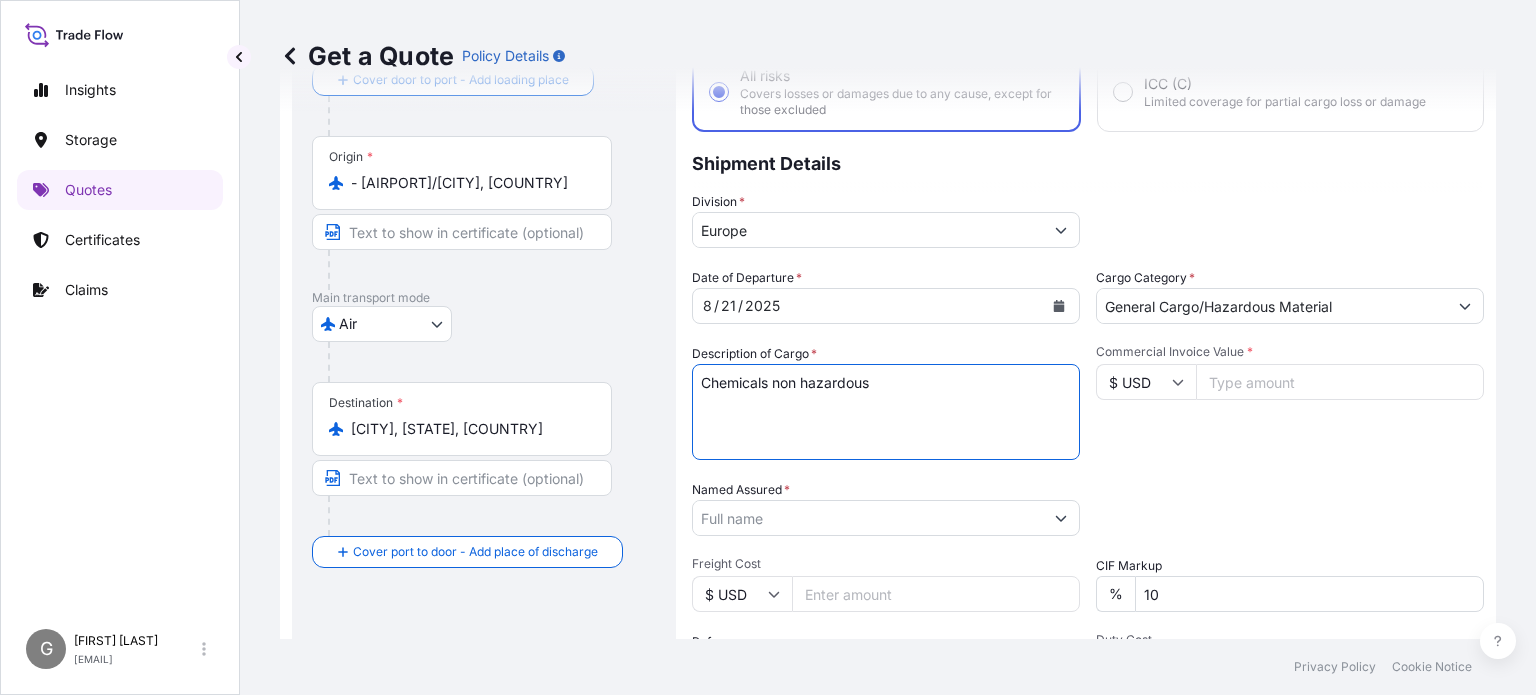 click on "$ USD" at bounding box center (1146, 382) 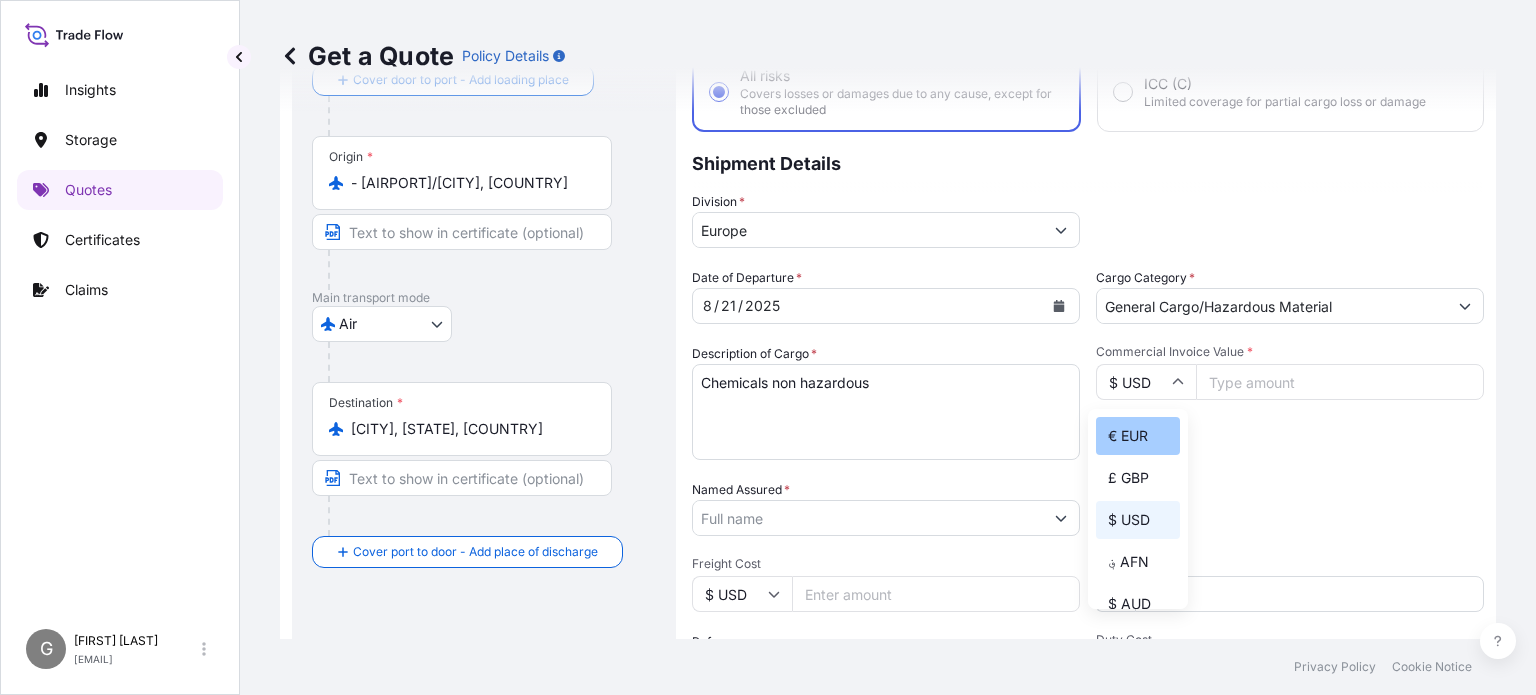 click on "€ EUR" at bounding box center (1138, 436) 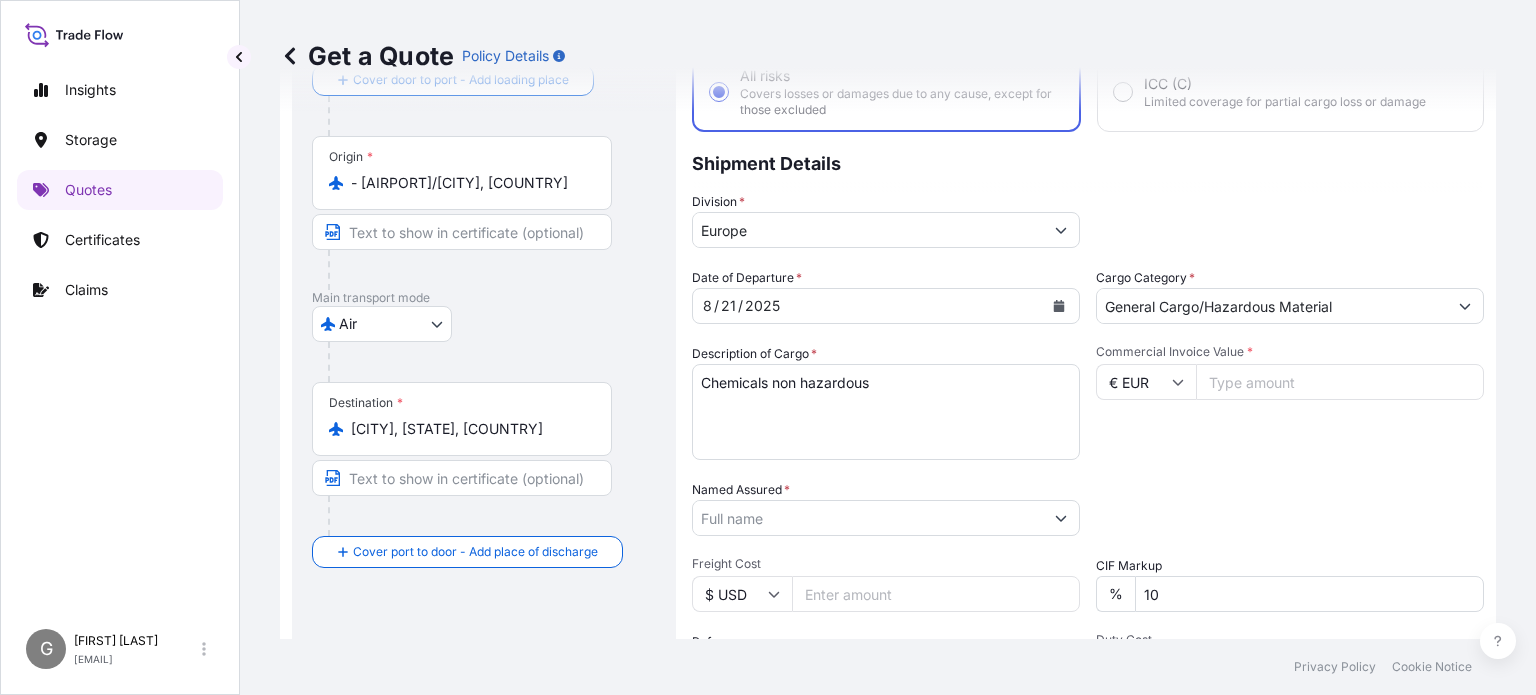 click on "Commercial Invoice Value   *" at bounding box center (1340, 382) 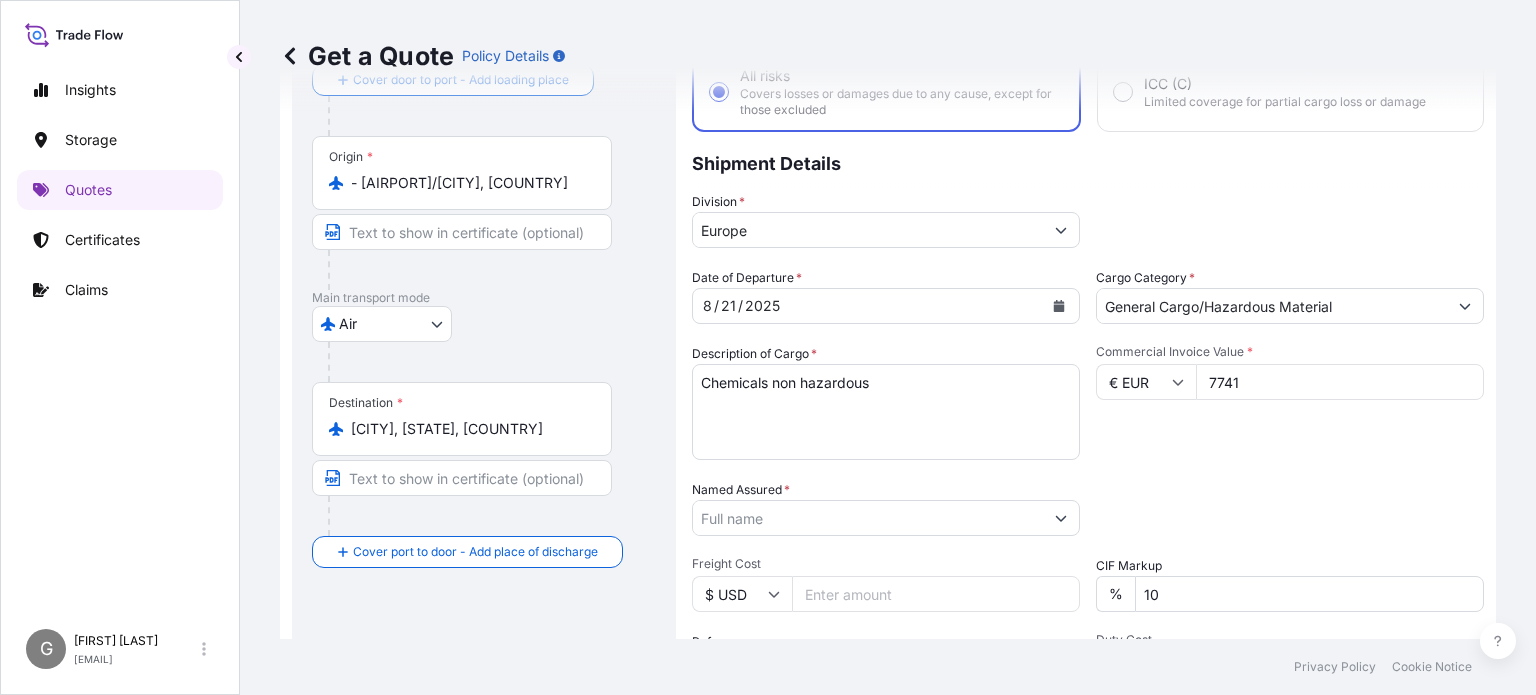 scroll, scrollTop: 232, scrollLeft: 0, axis: vertical 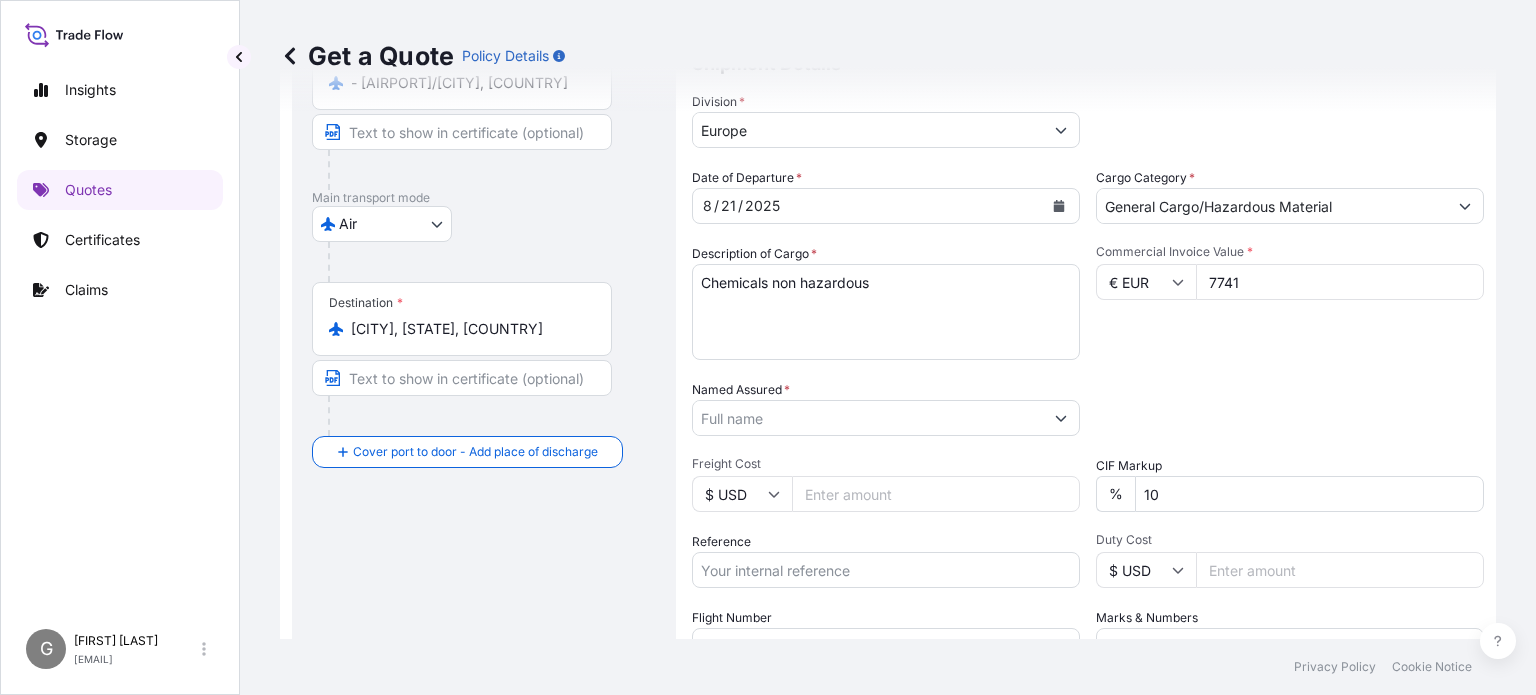 type on "7741" 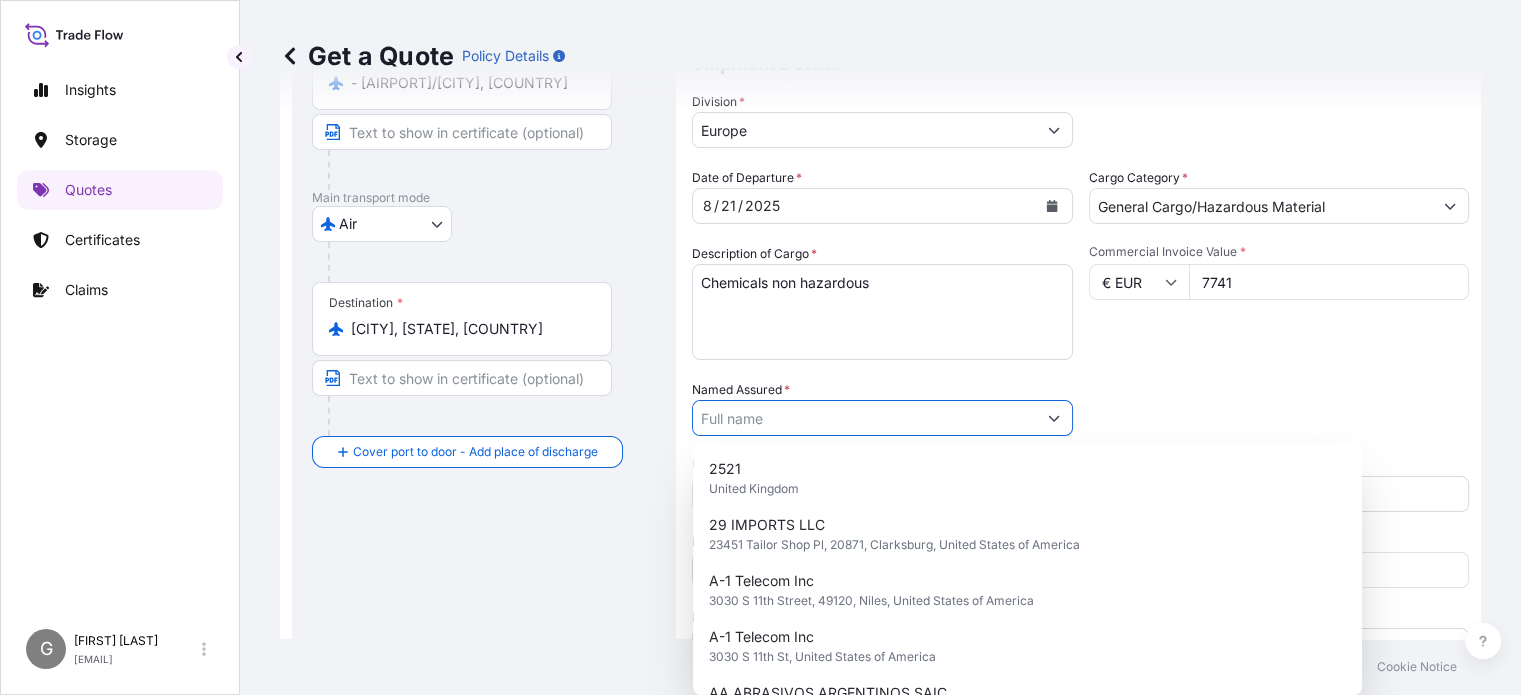 click on "Named Assured *" at bounding box center (864, 418) 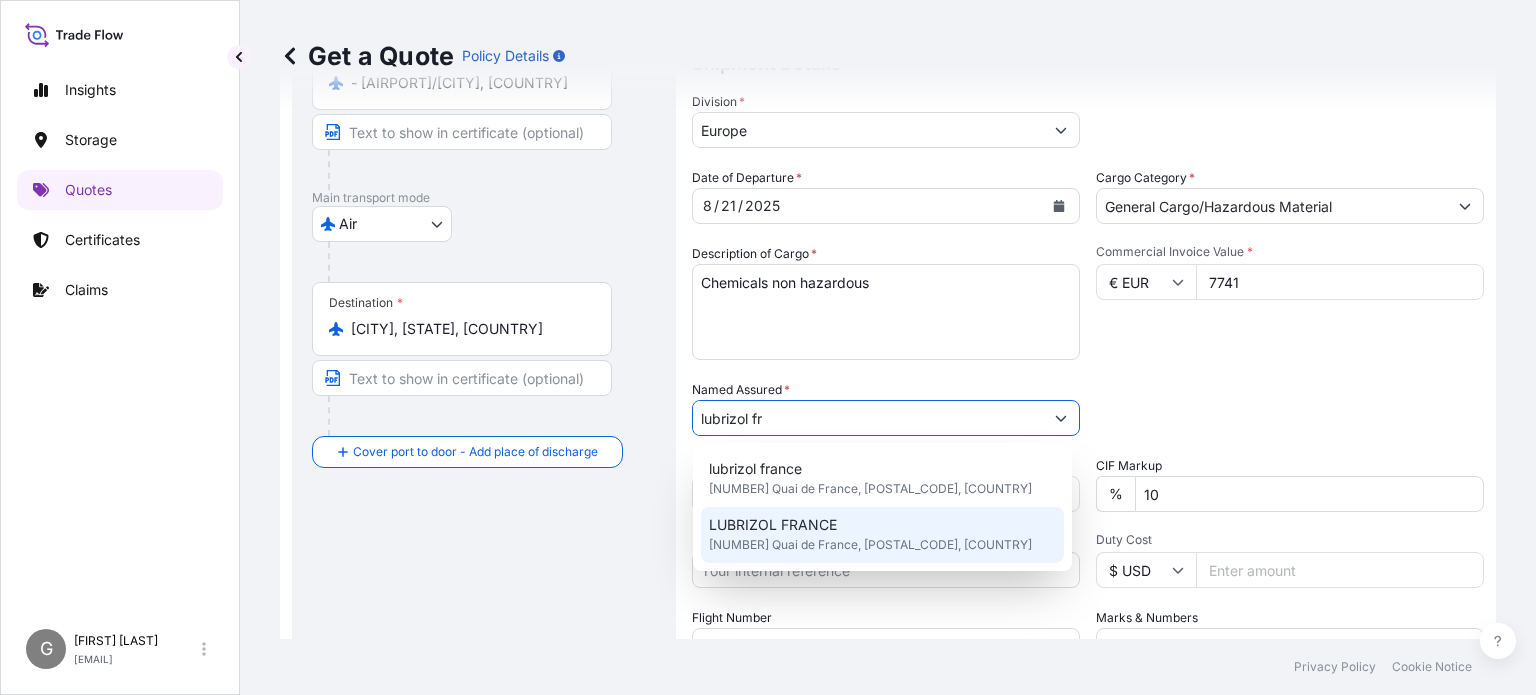 click on "LUBRIZOL FRANCE" at bounding box center (773, 525) 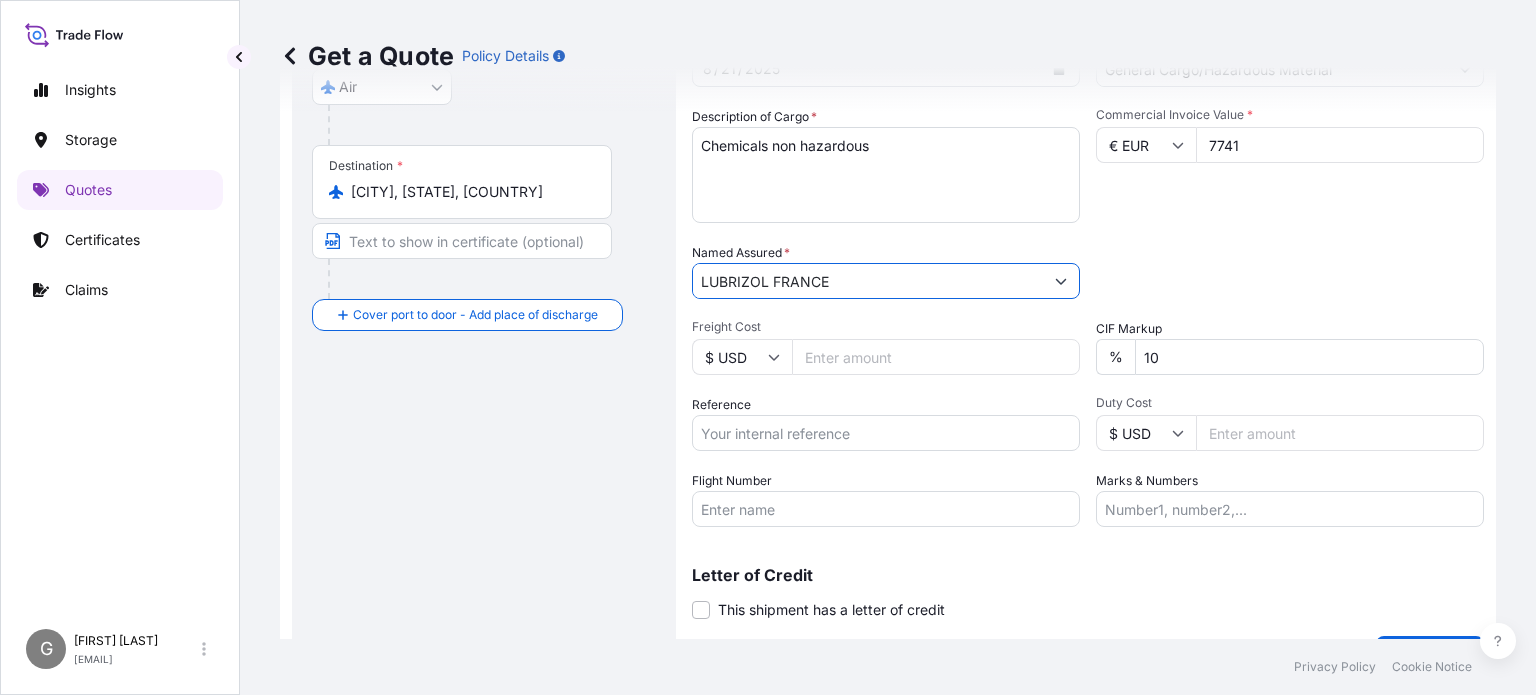 scroll, scrollTop: 416, scrollLeft: 0, axis: vertical 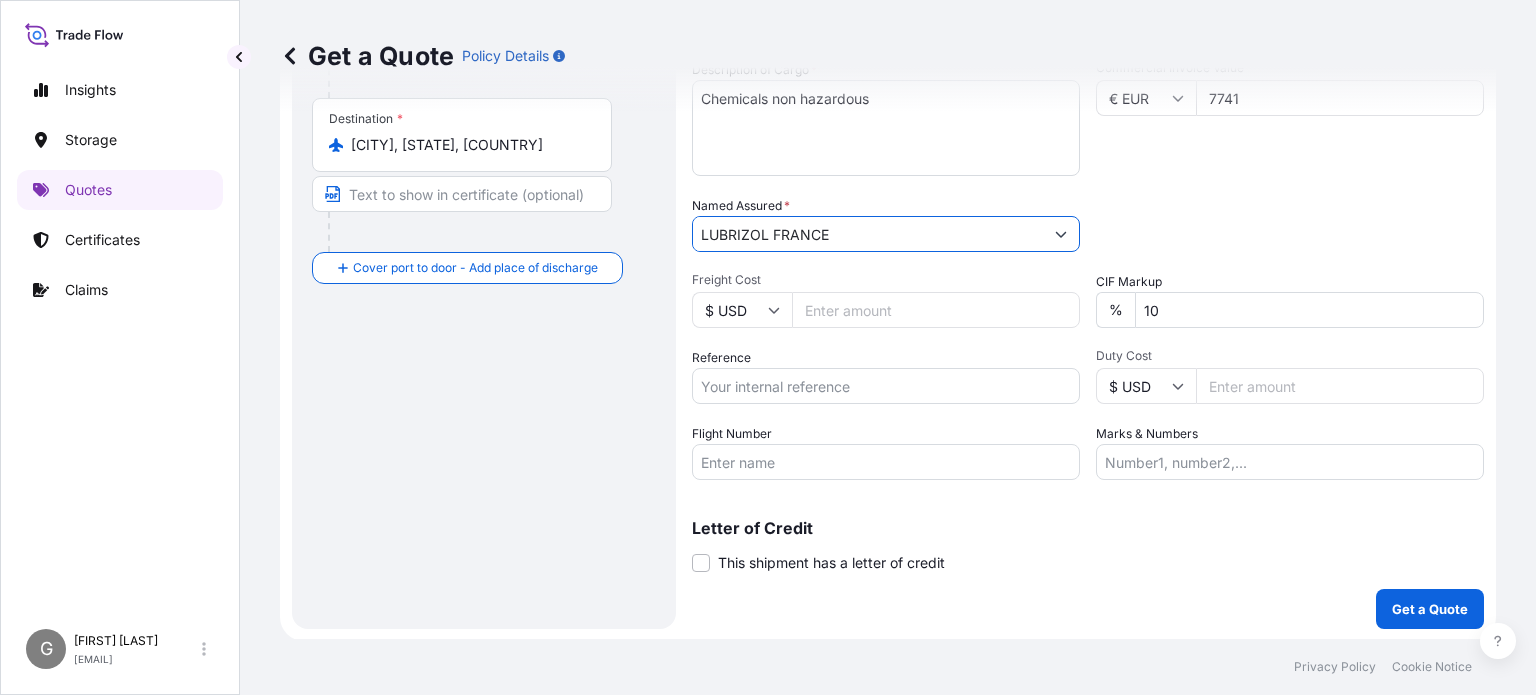 type on "LUBRIZOL FRANCE" 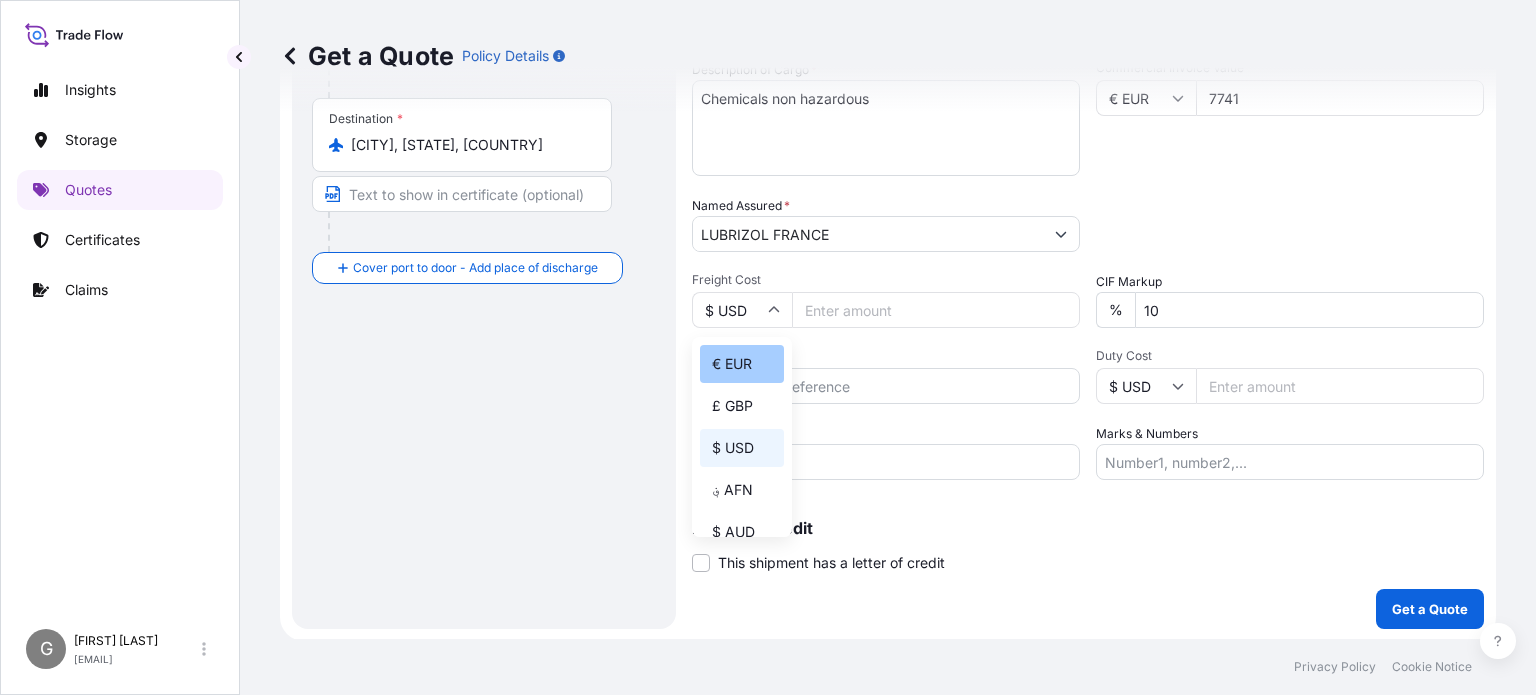 click on "€ EUR" at bounding box center (742, 364) 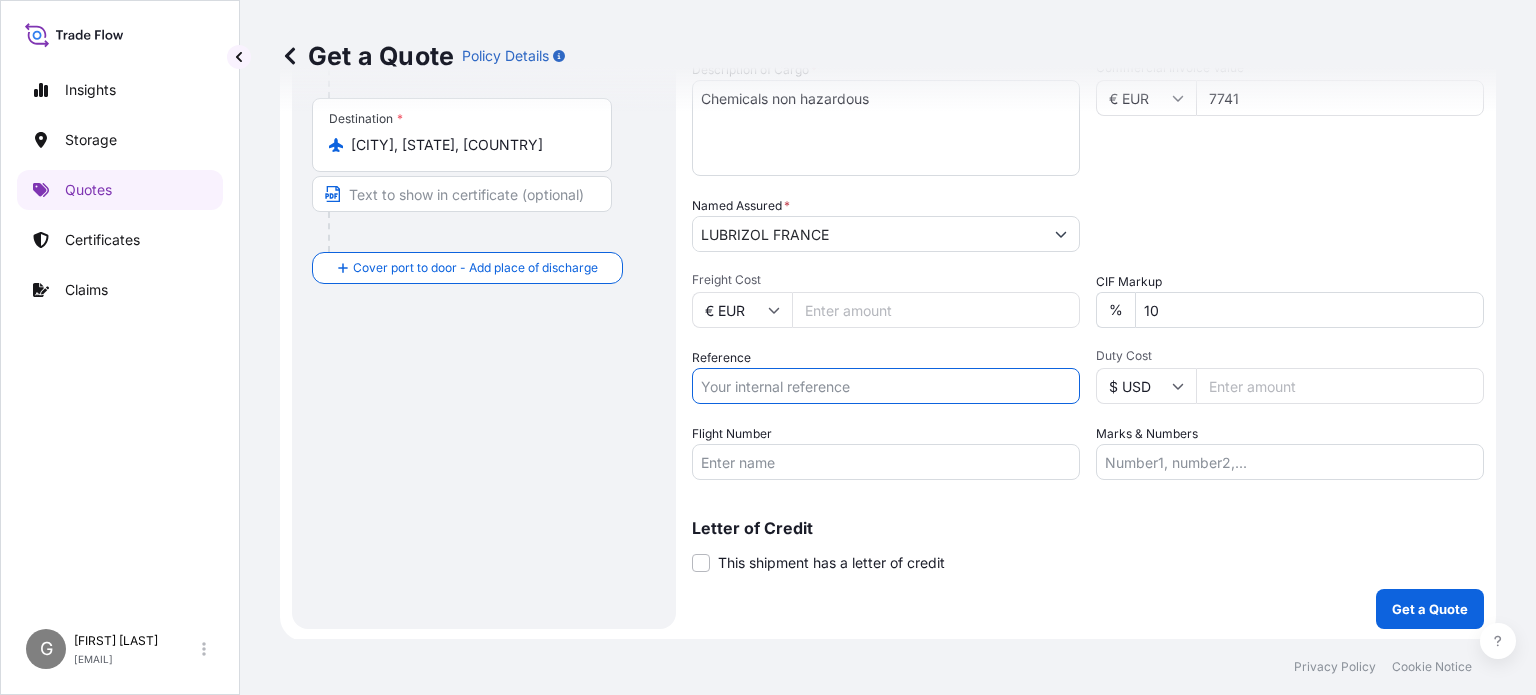 click on "Reference" at bounding box center (886, 386) 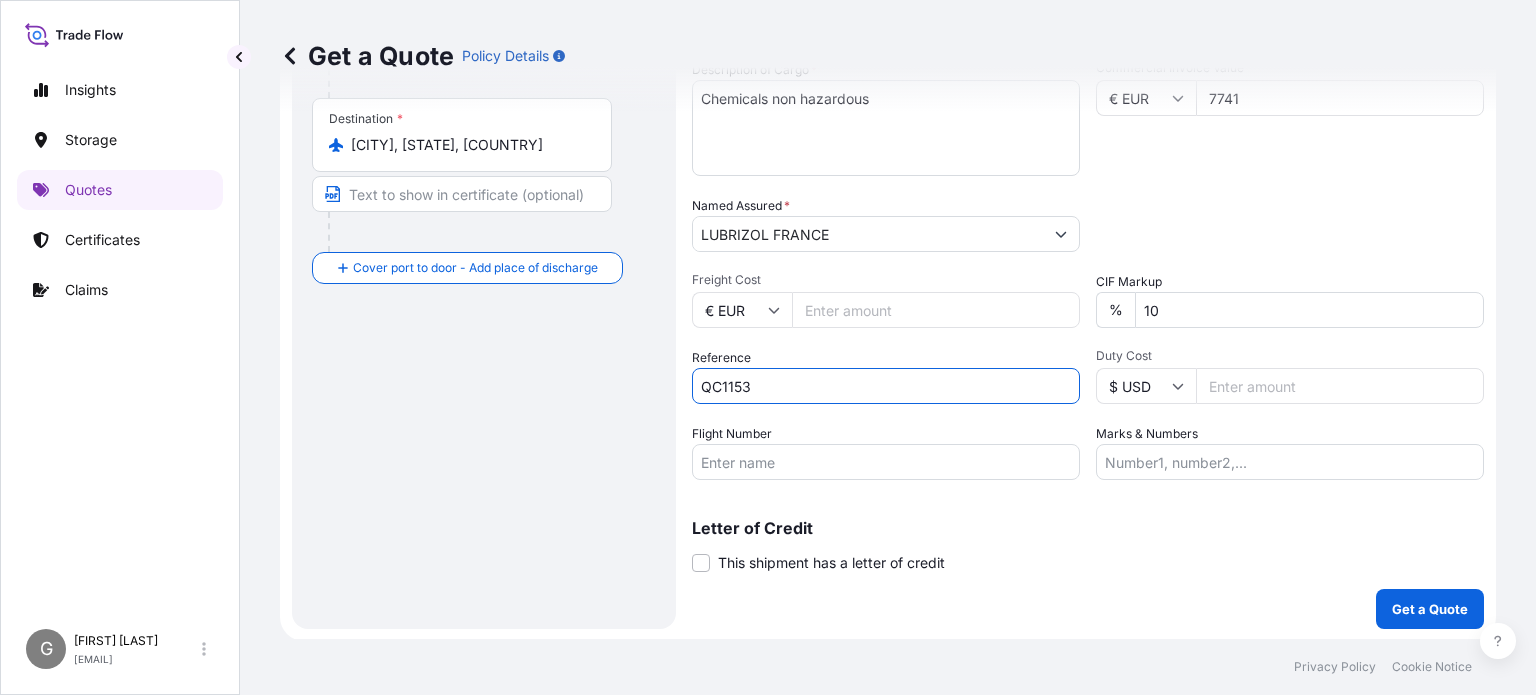 type on "QC1153" 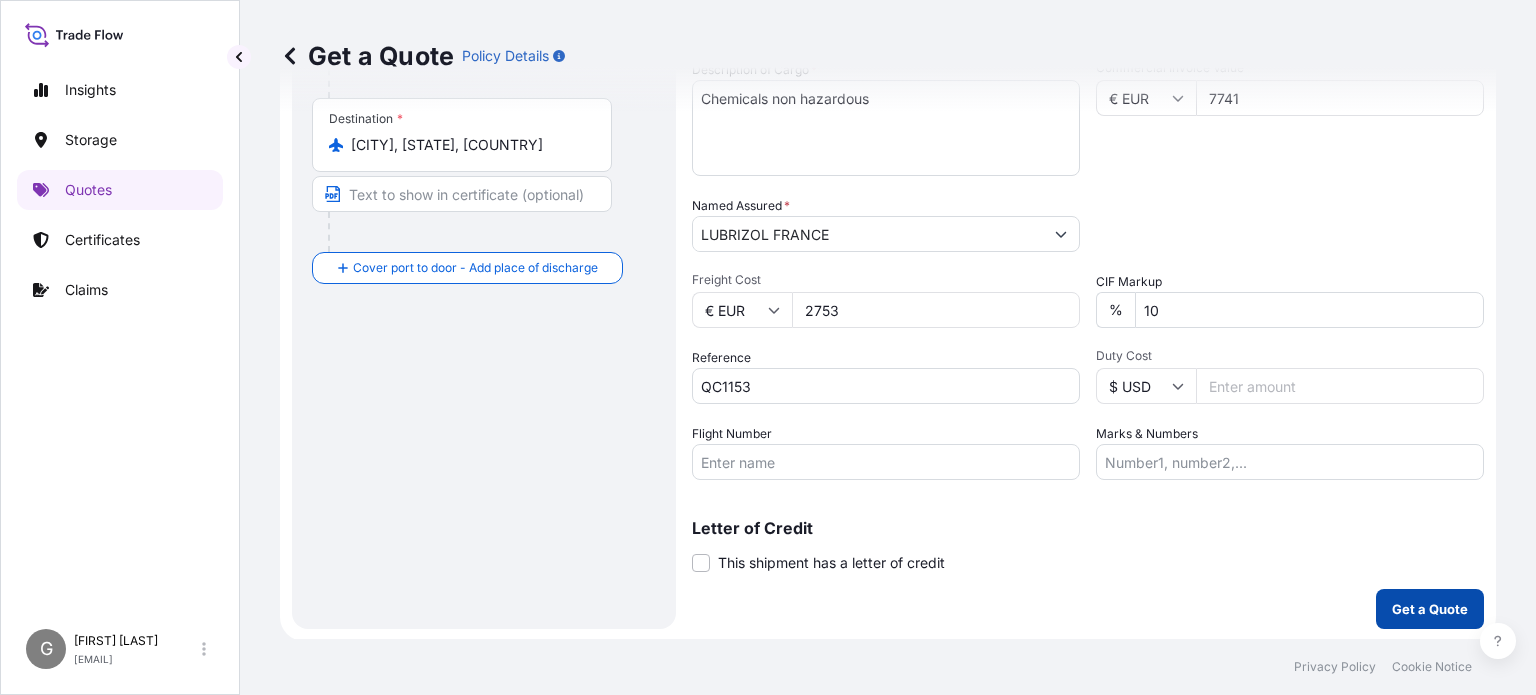 type on "2753" 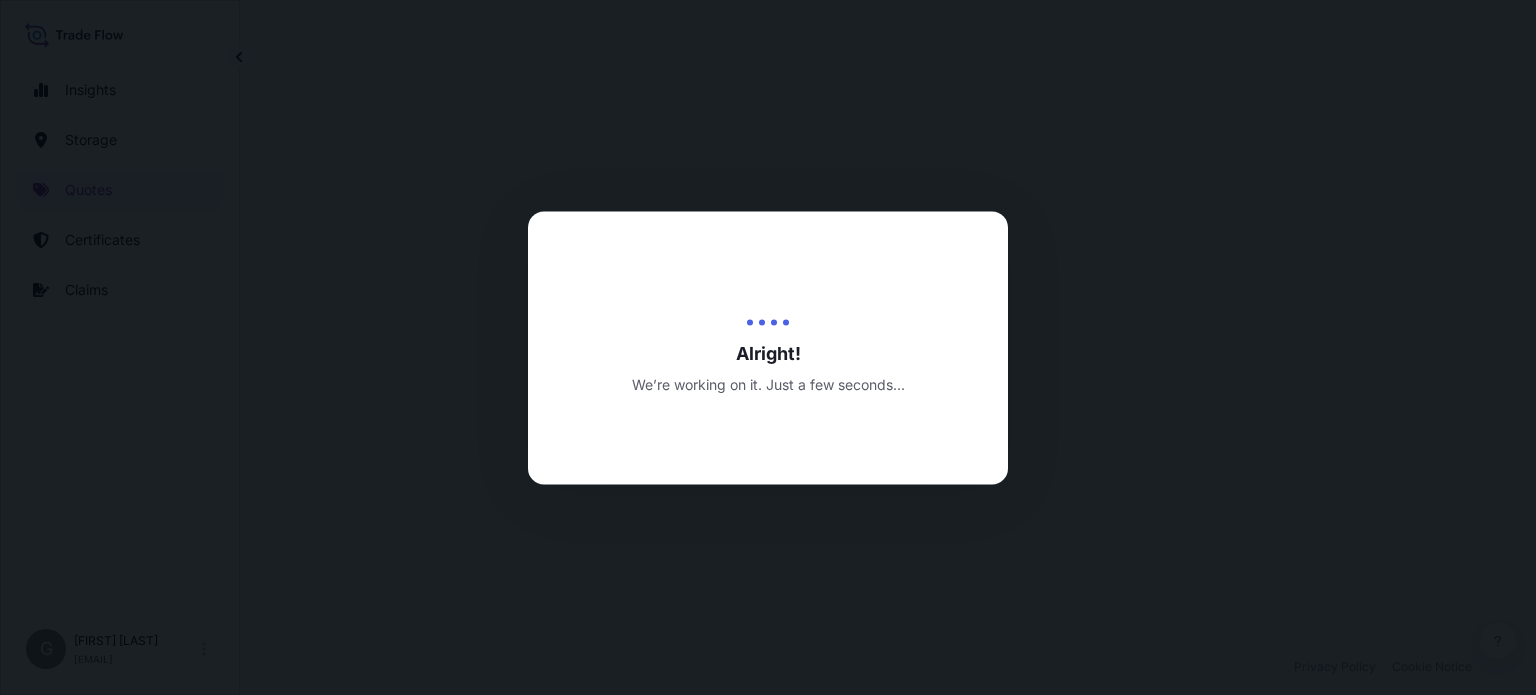 scroll, scrollTop: 0, scrollLeft: 0, axis: both 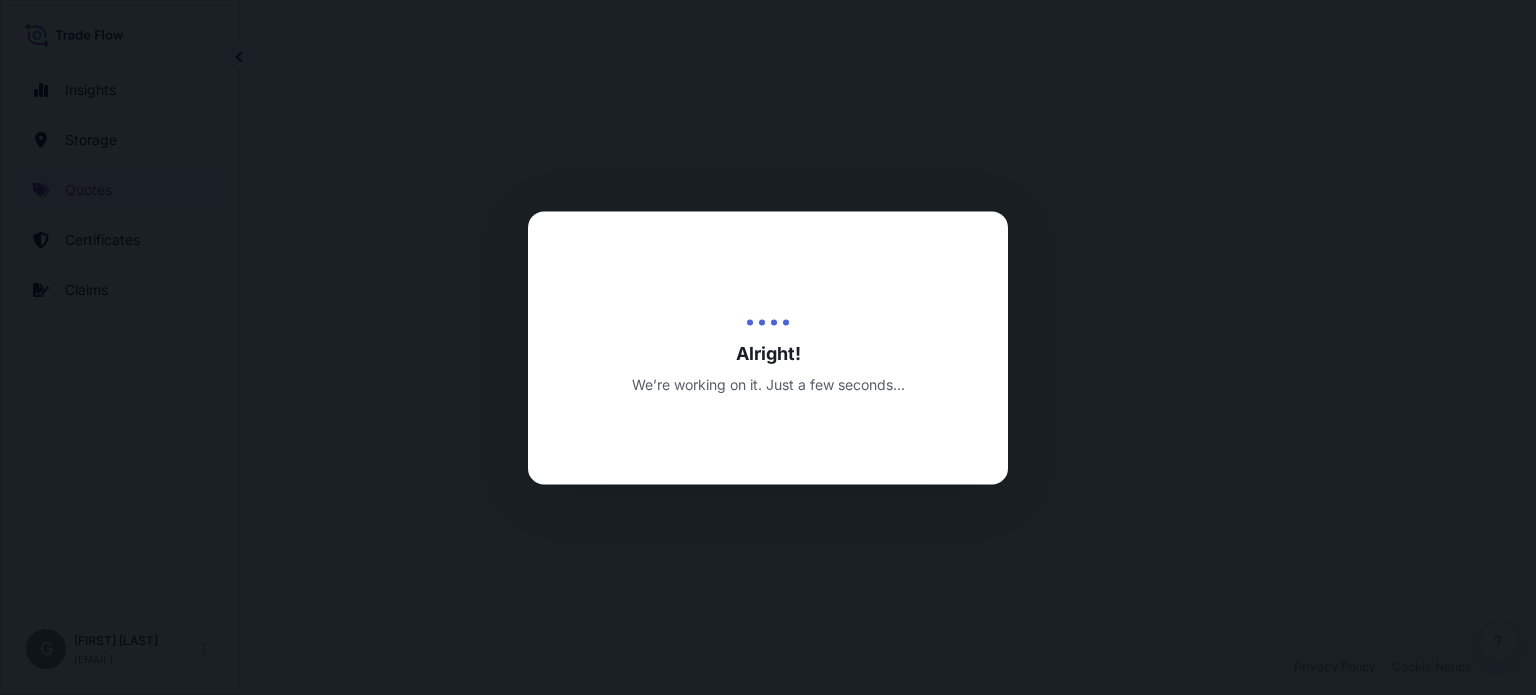 select on "Air" 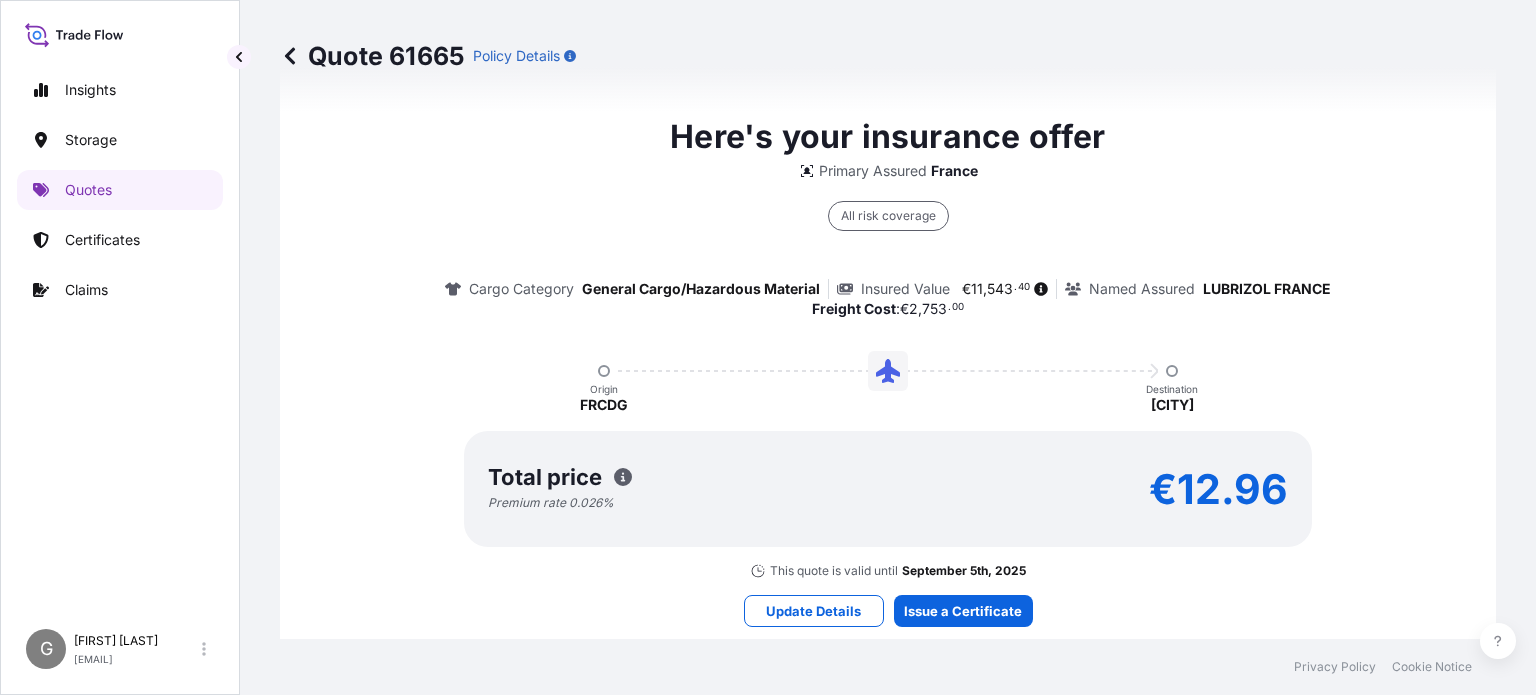 scroll, scrollTop: 1475, scrollLeft: 0, axis: vertical 